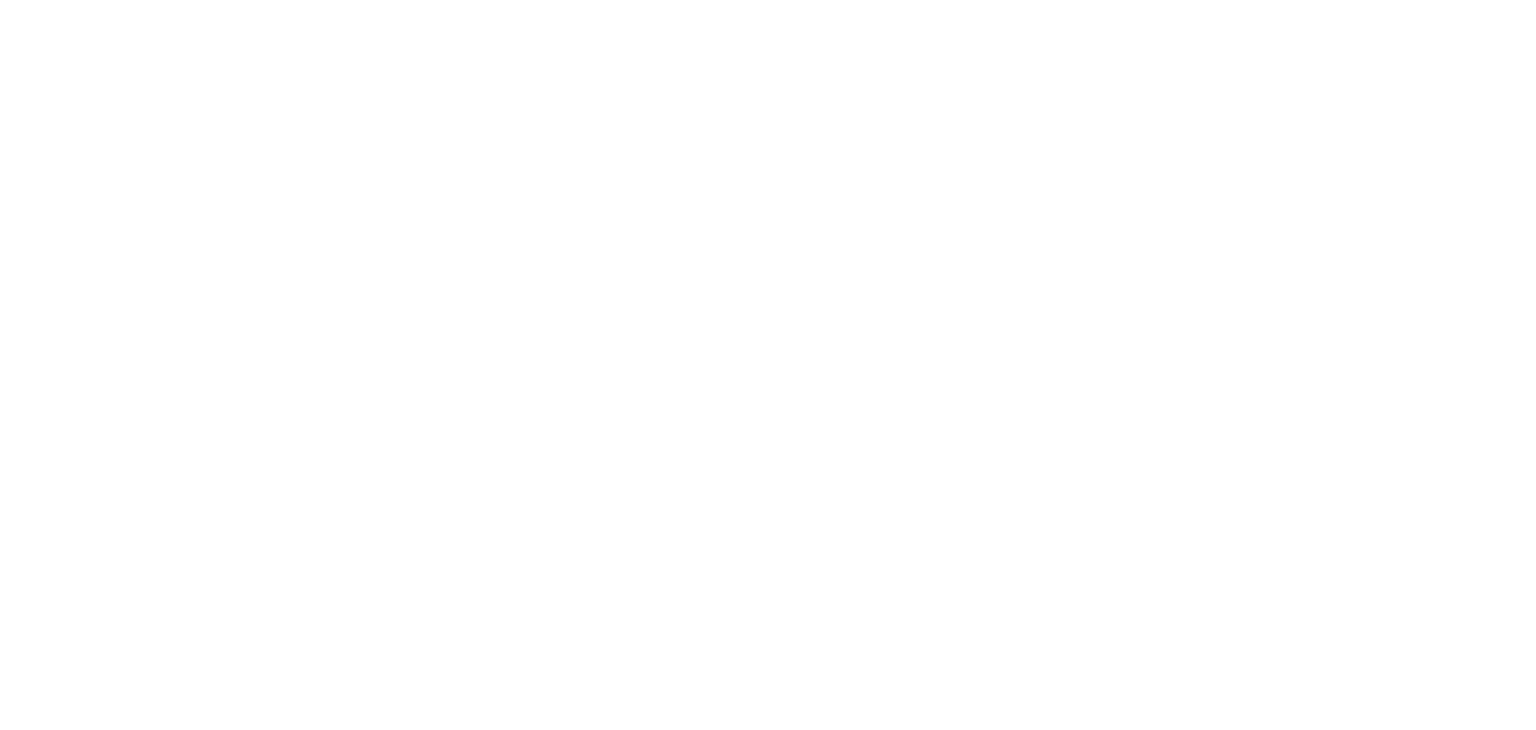 scroll, scrollTop: 0, scrollLeft: 0, axis: both 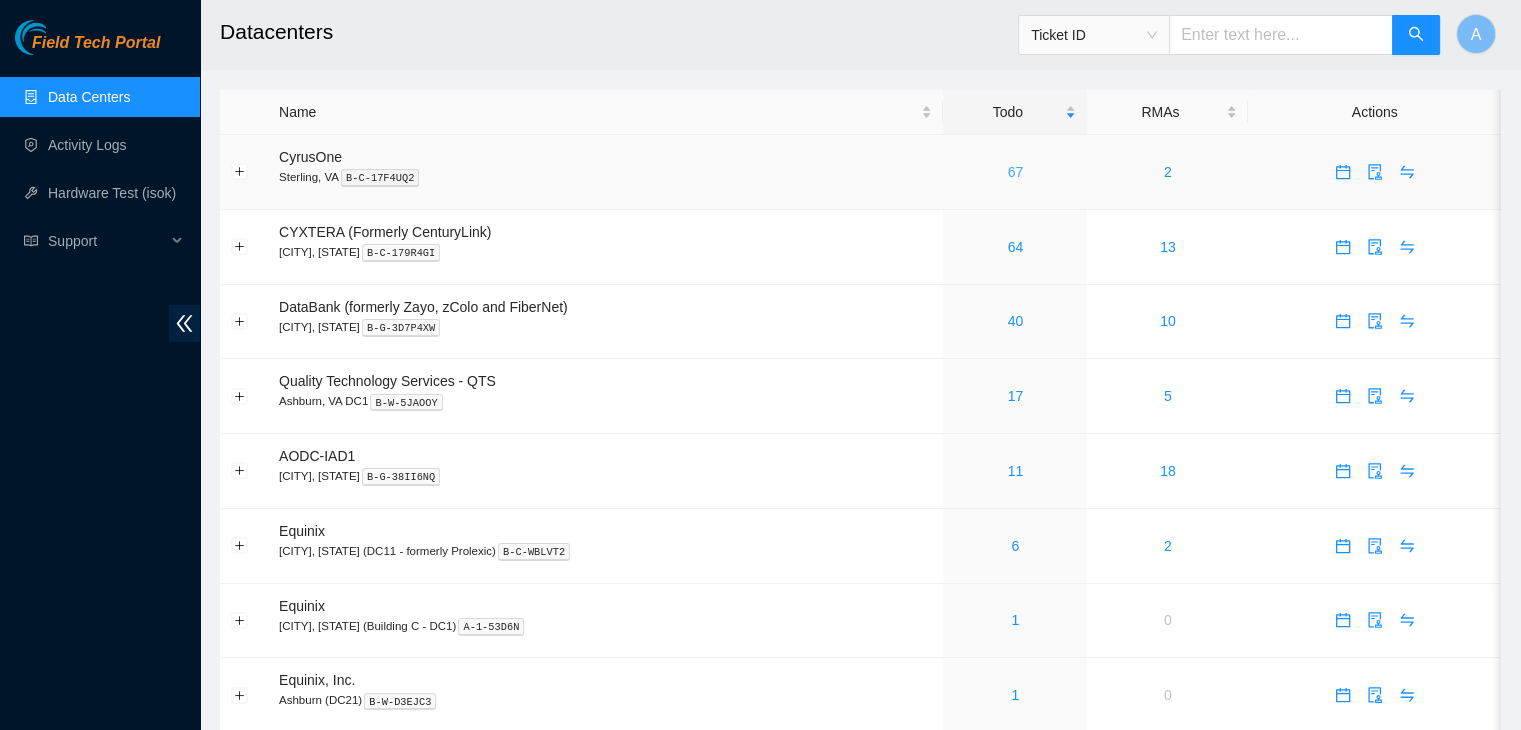 click on "67" at bounding box center [1016, 172] 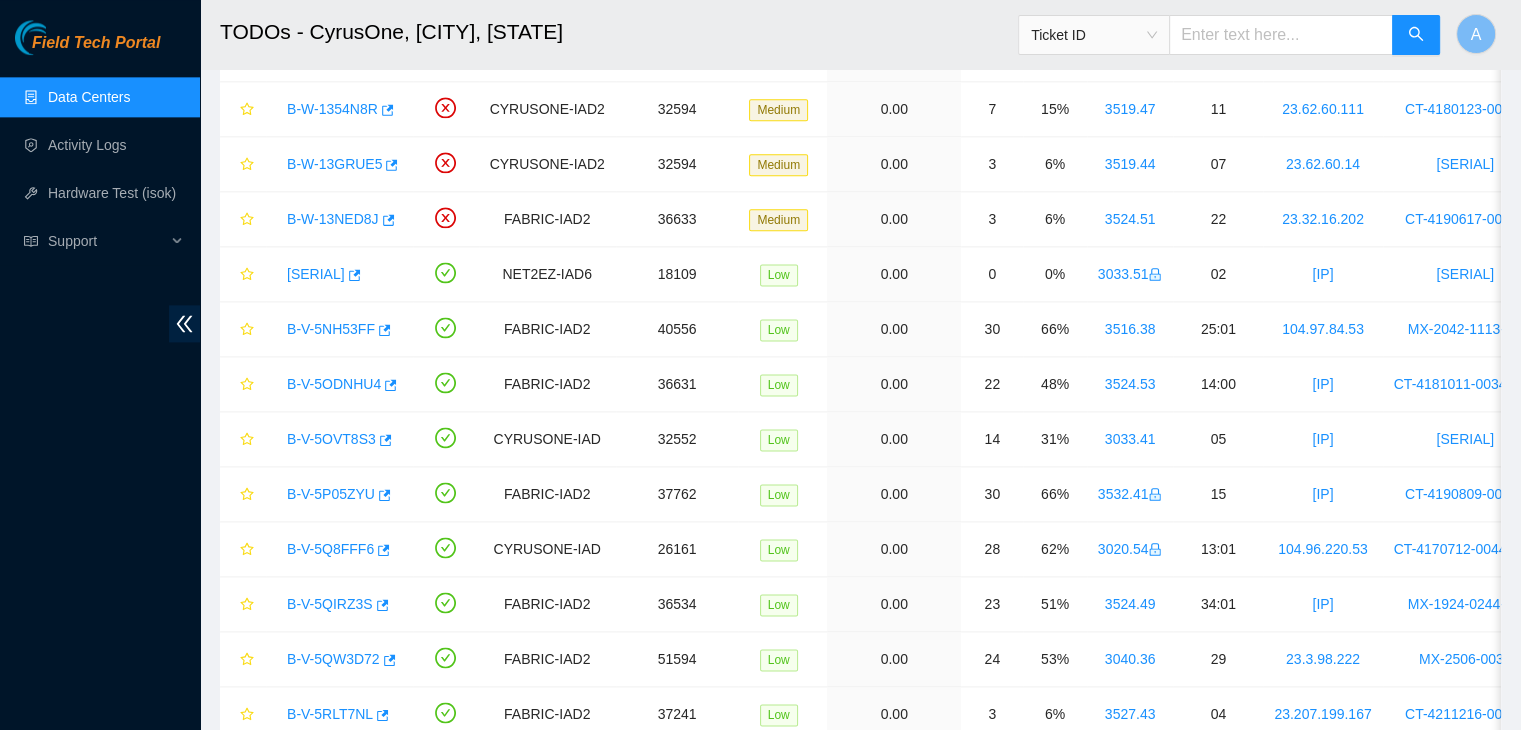 scroll, scrollTop: 2606, scrollLeft: 0, axis: vertical 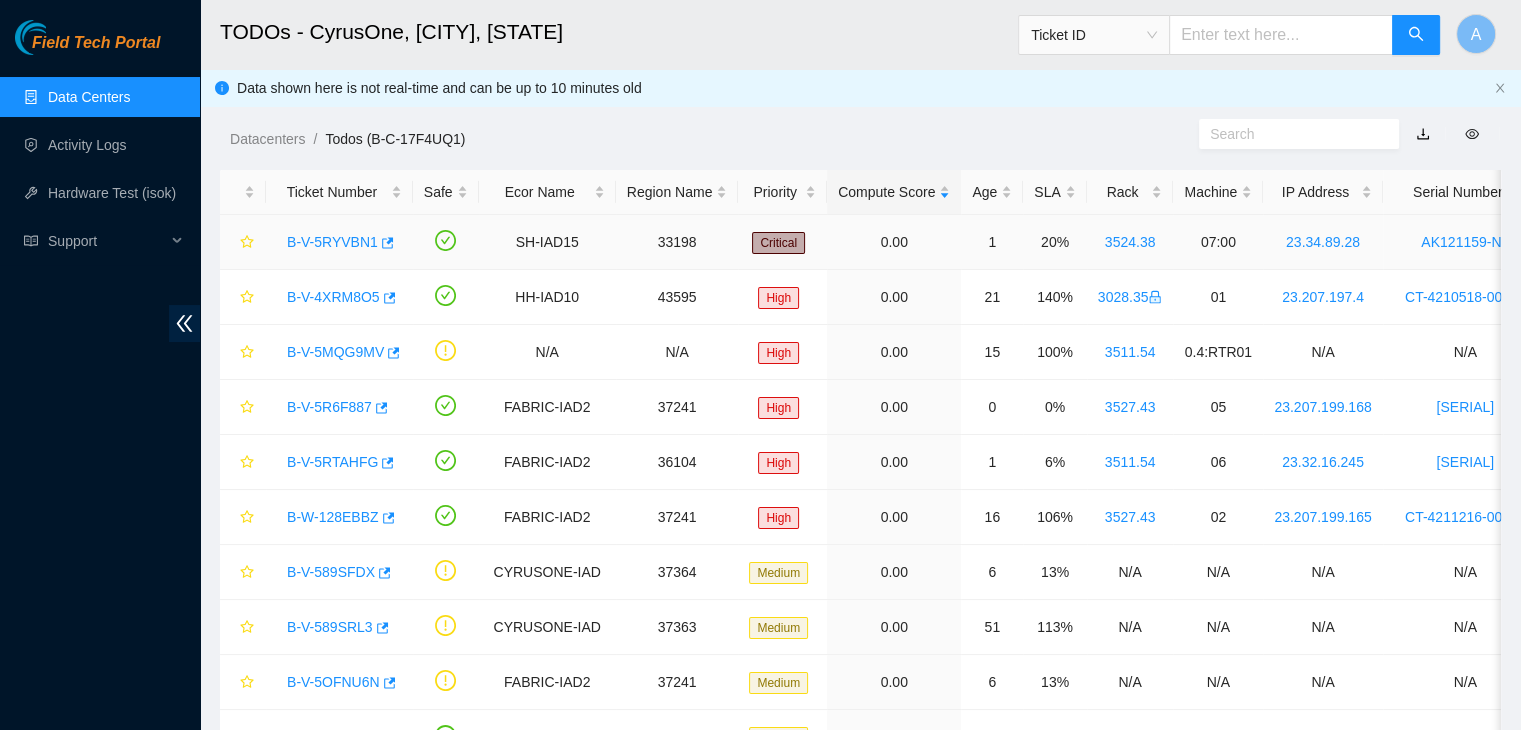 click on "B-V-5RYVBN1" at bounding box center (332, 242) 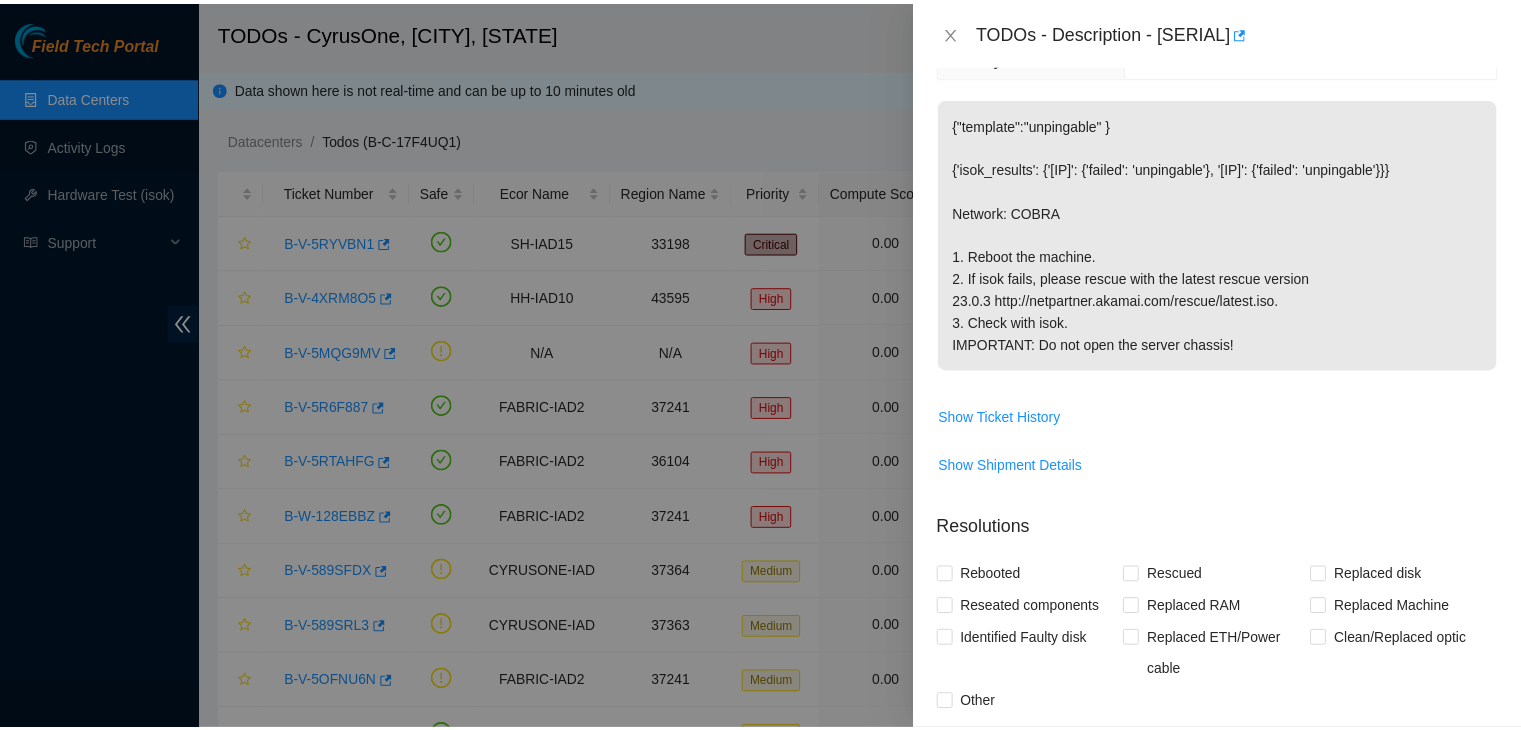 scroll, scrollTop: 0, scrollLeft: 0, axis: both 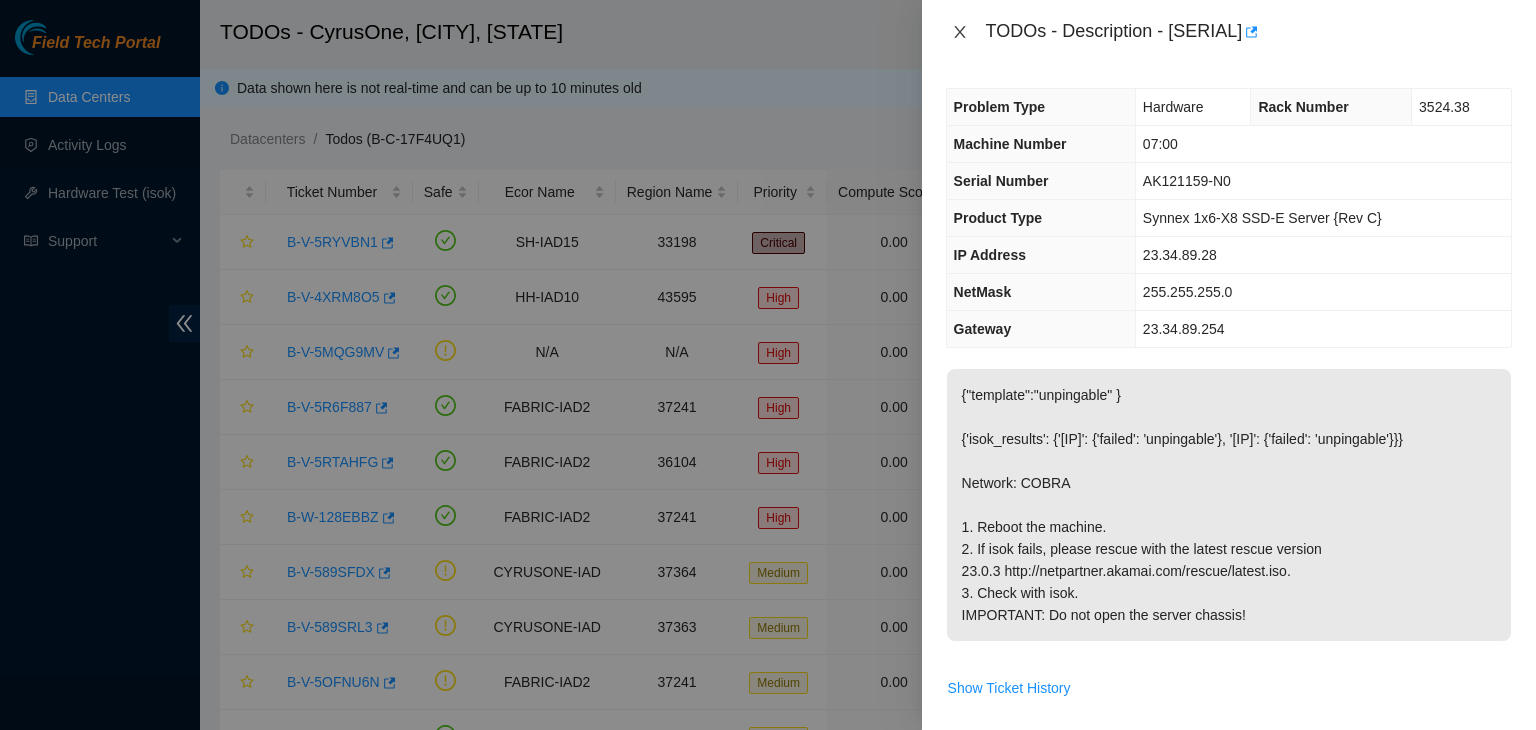 click 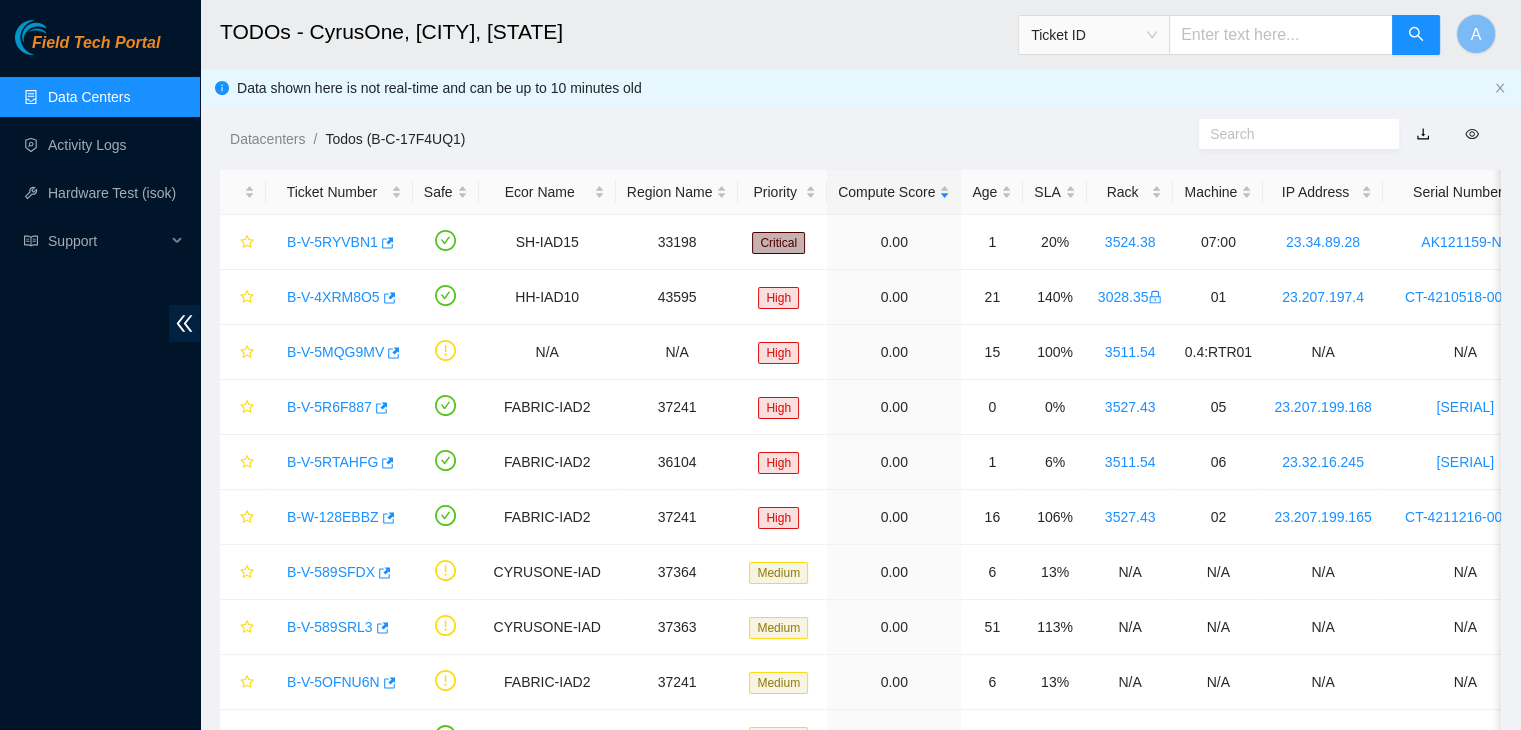 click on "Data Centers" at bounding box center (89, 97) 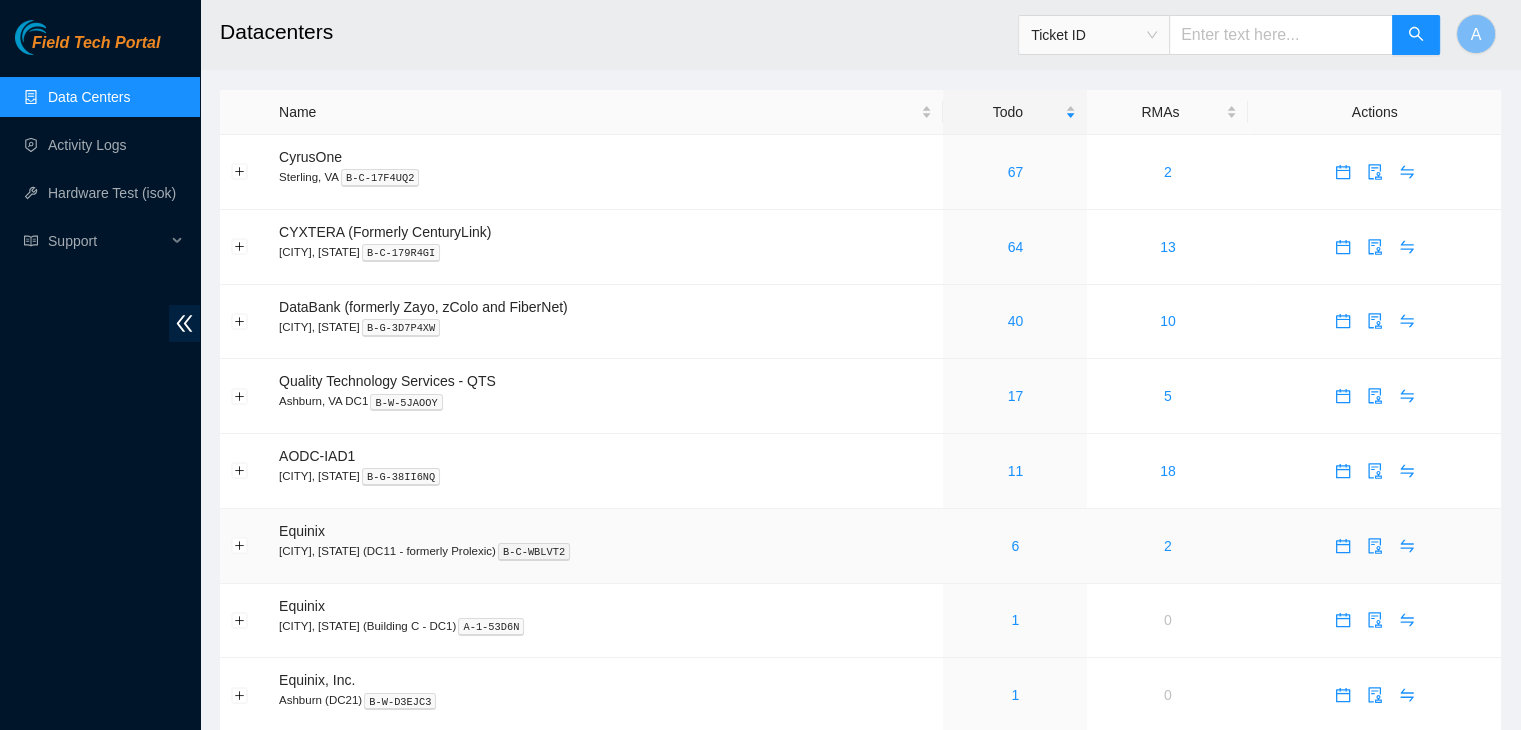 scroll, scrollTop: 216, scrollLeft: 0, axis: vertical 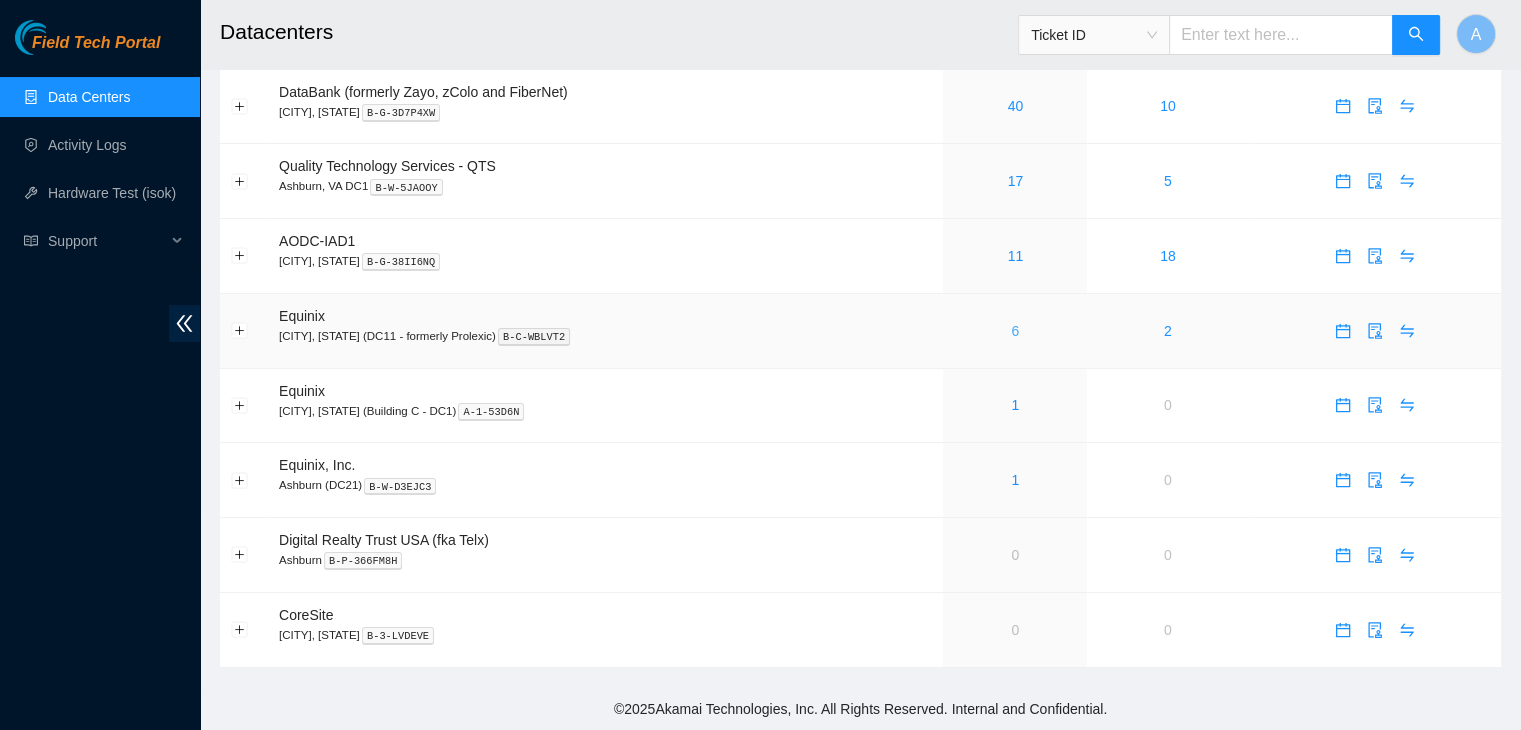 click on "6" at bounding box center (1015, 331) 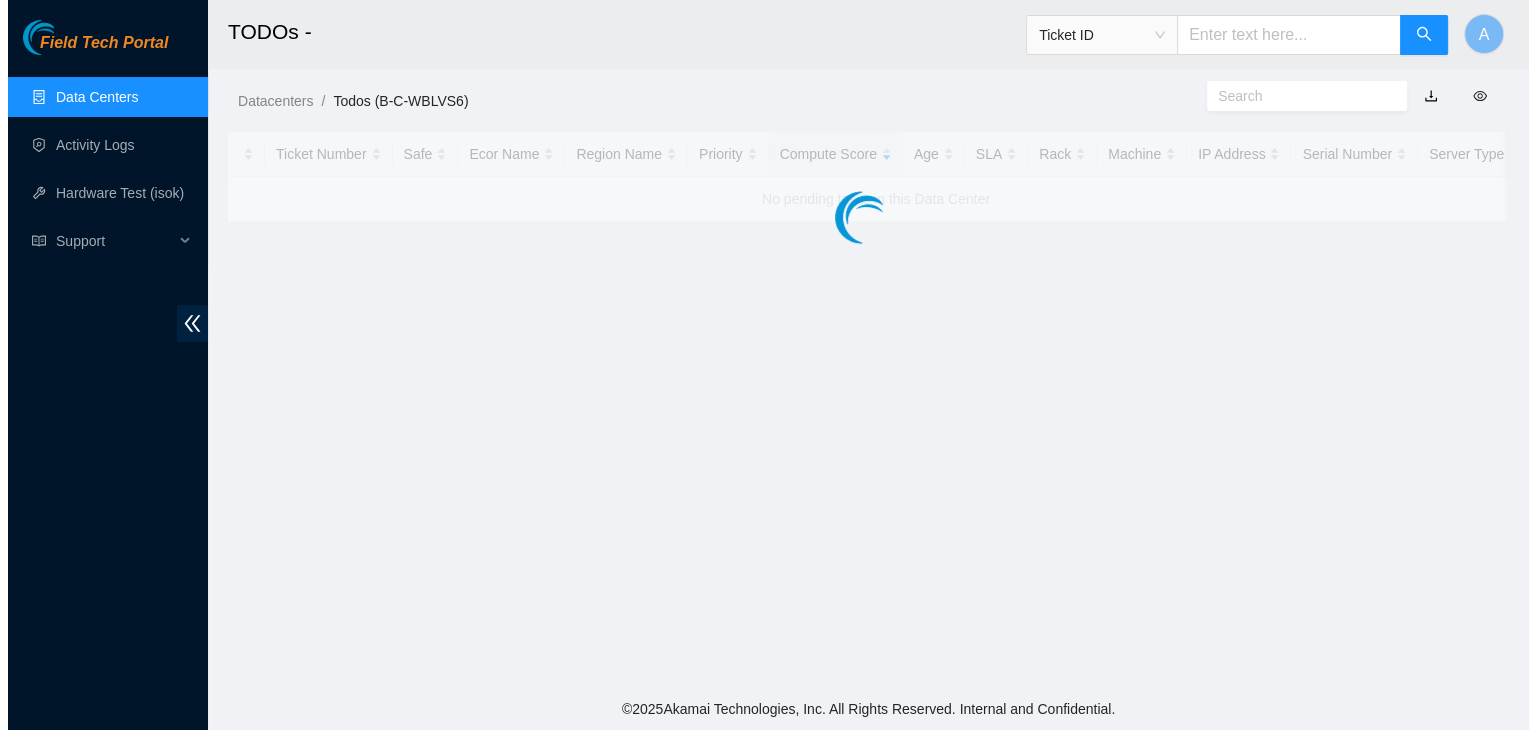 scroll, scrollTop: 0, scrollLeft: 0, axis: both 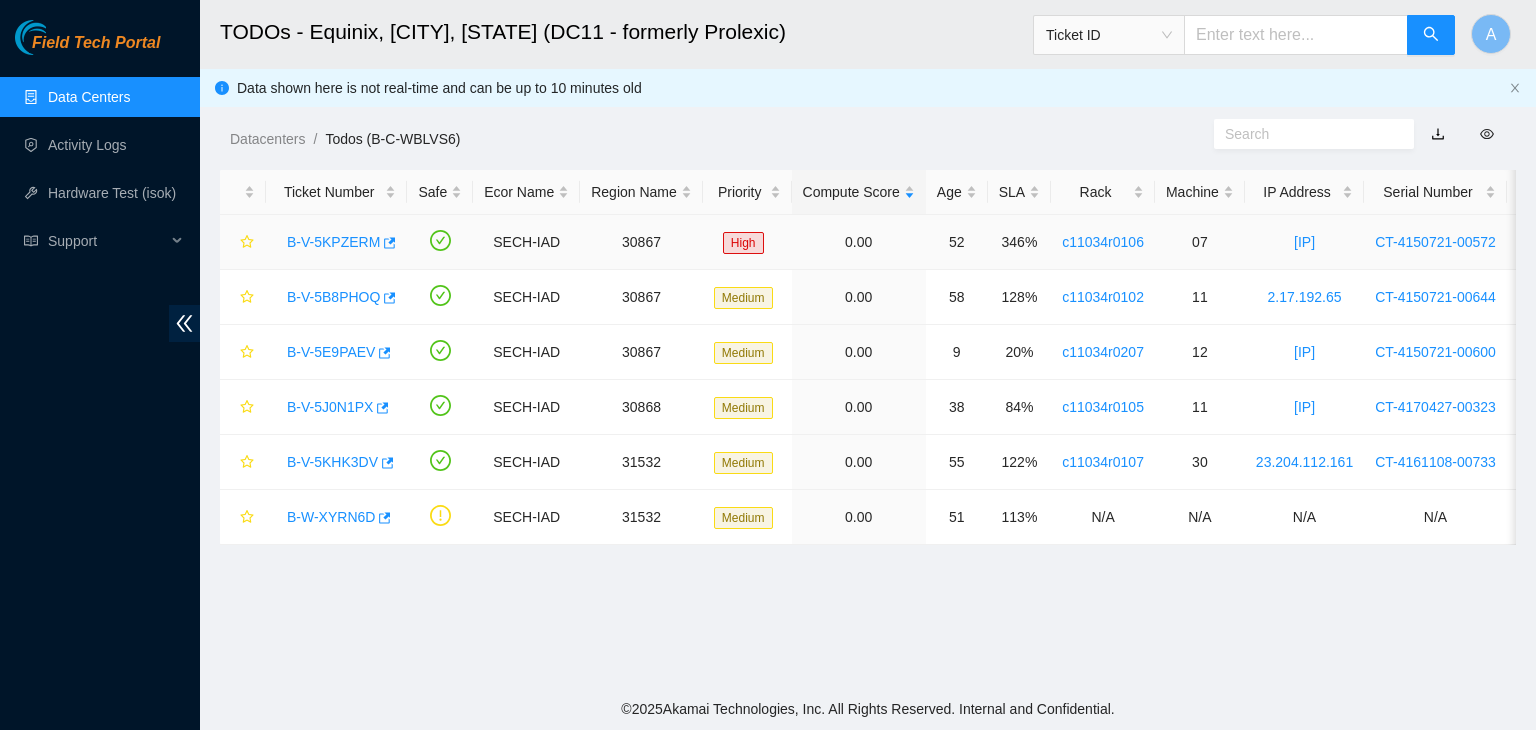 click on "B-V-5KPZERM" at bounding box center (333, 242) 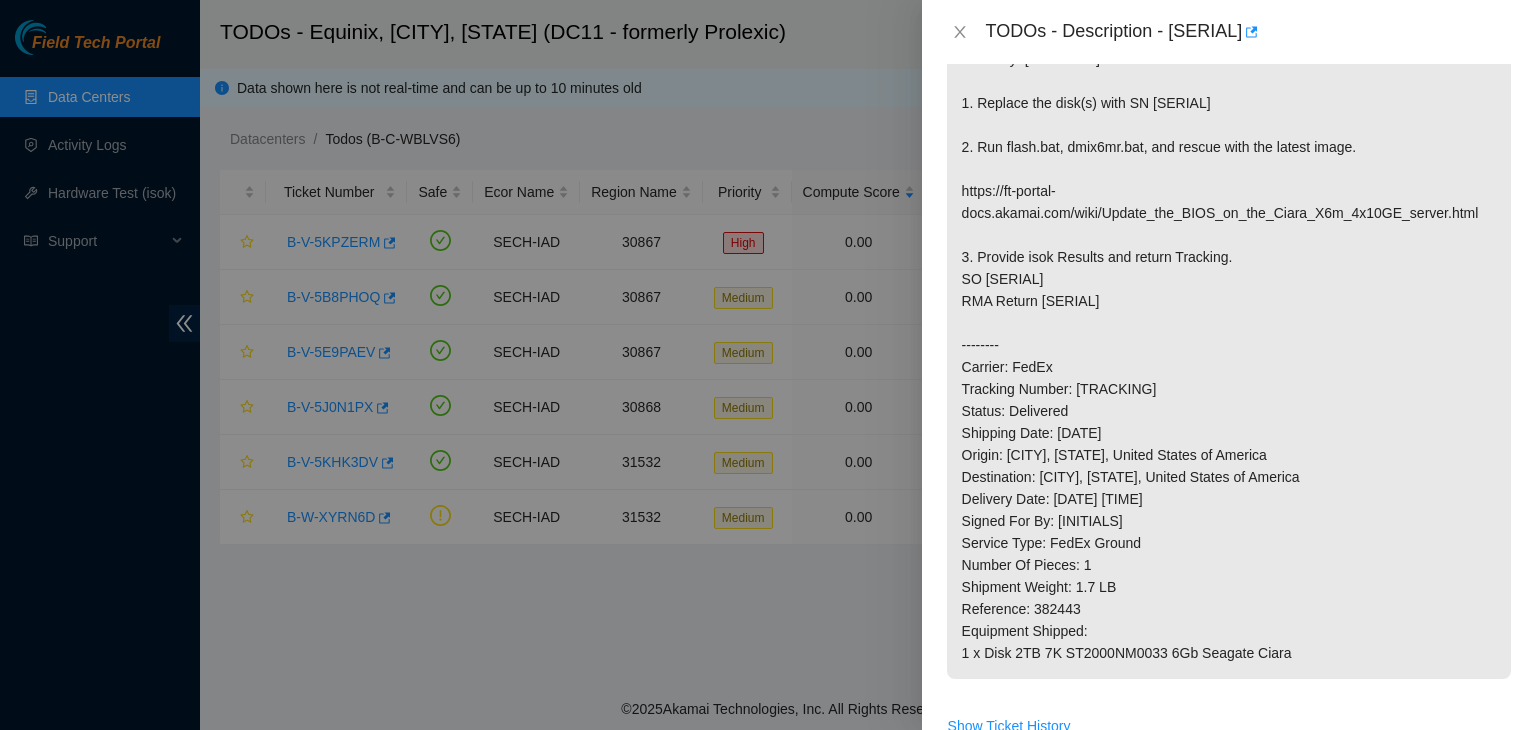 scroll, scrollTop: 468, scrollLeft: 0, axis: vertical 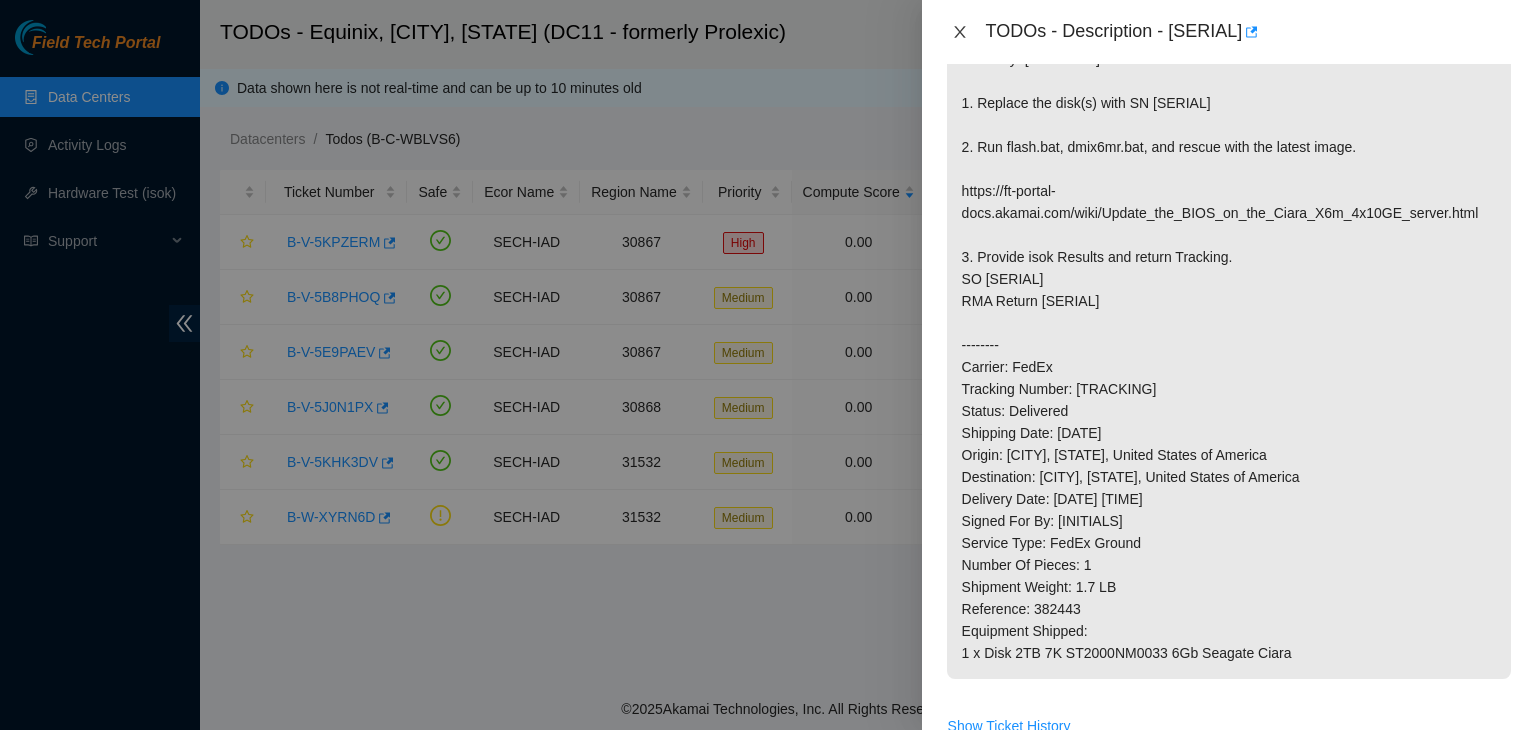 click at bounding box center (960, 32) 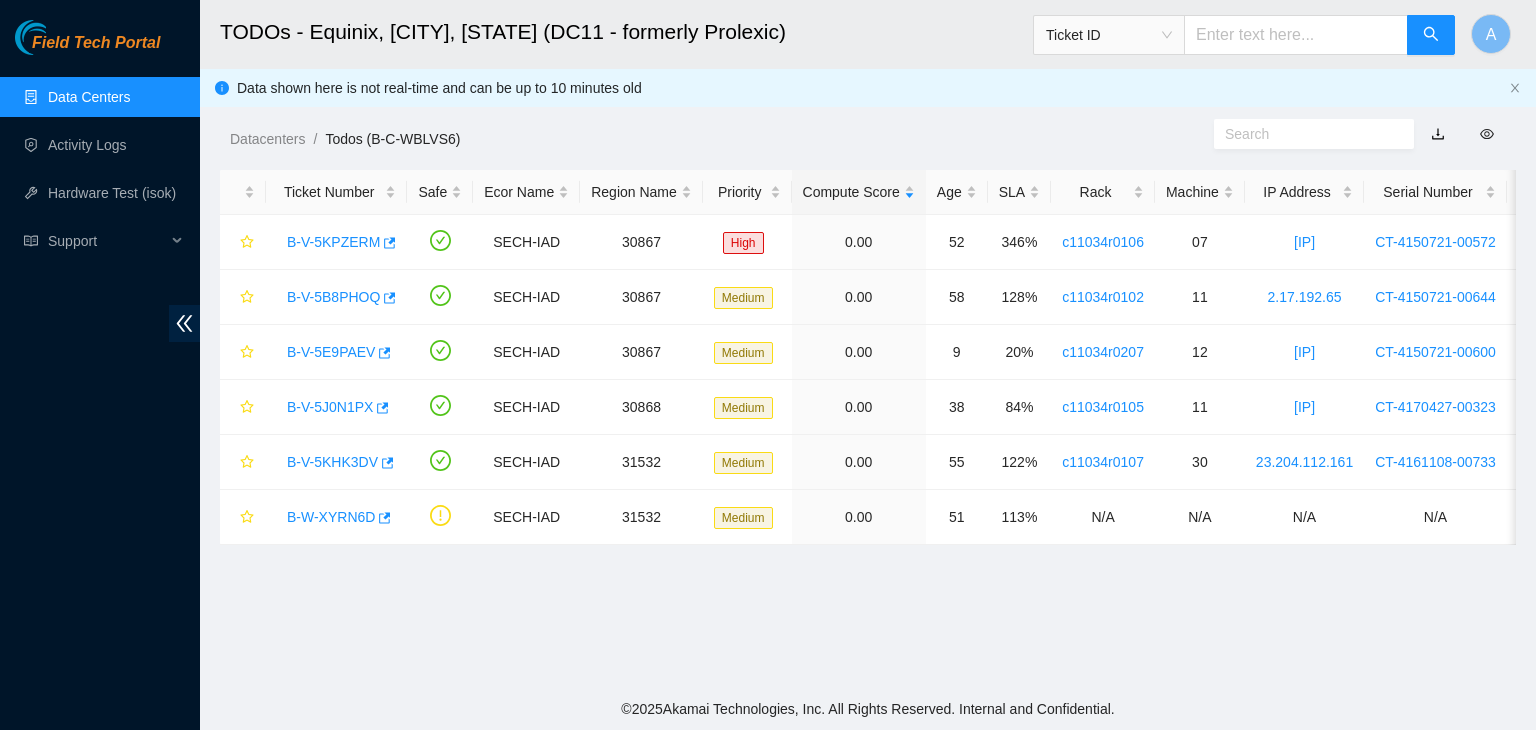 scroll, scrollTop: 535, scrollLeft: 0, axis: vertical 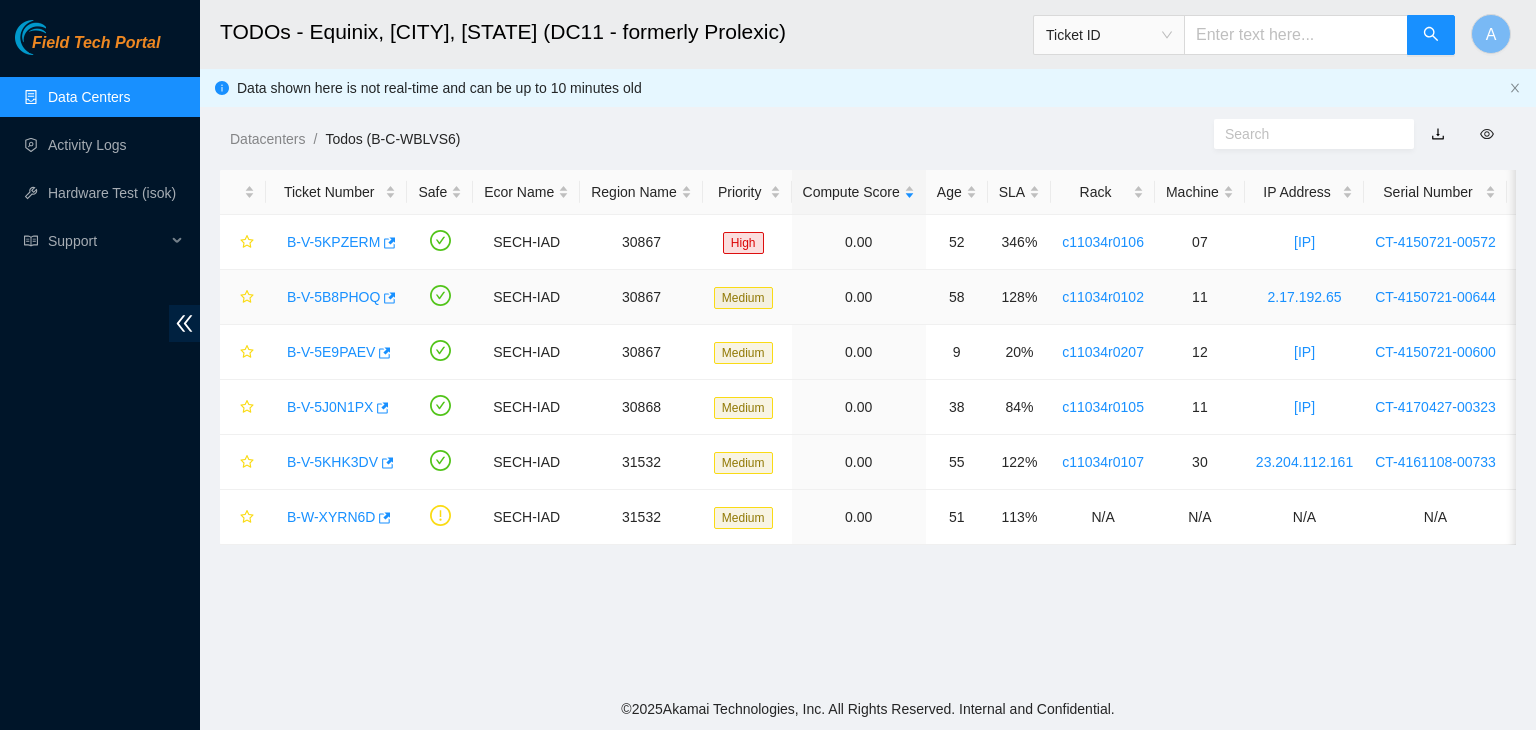 click on "B-V-5B8PHOQ" at bounding box center [333, 297] 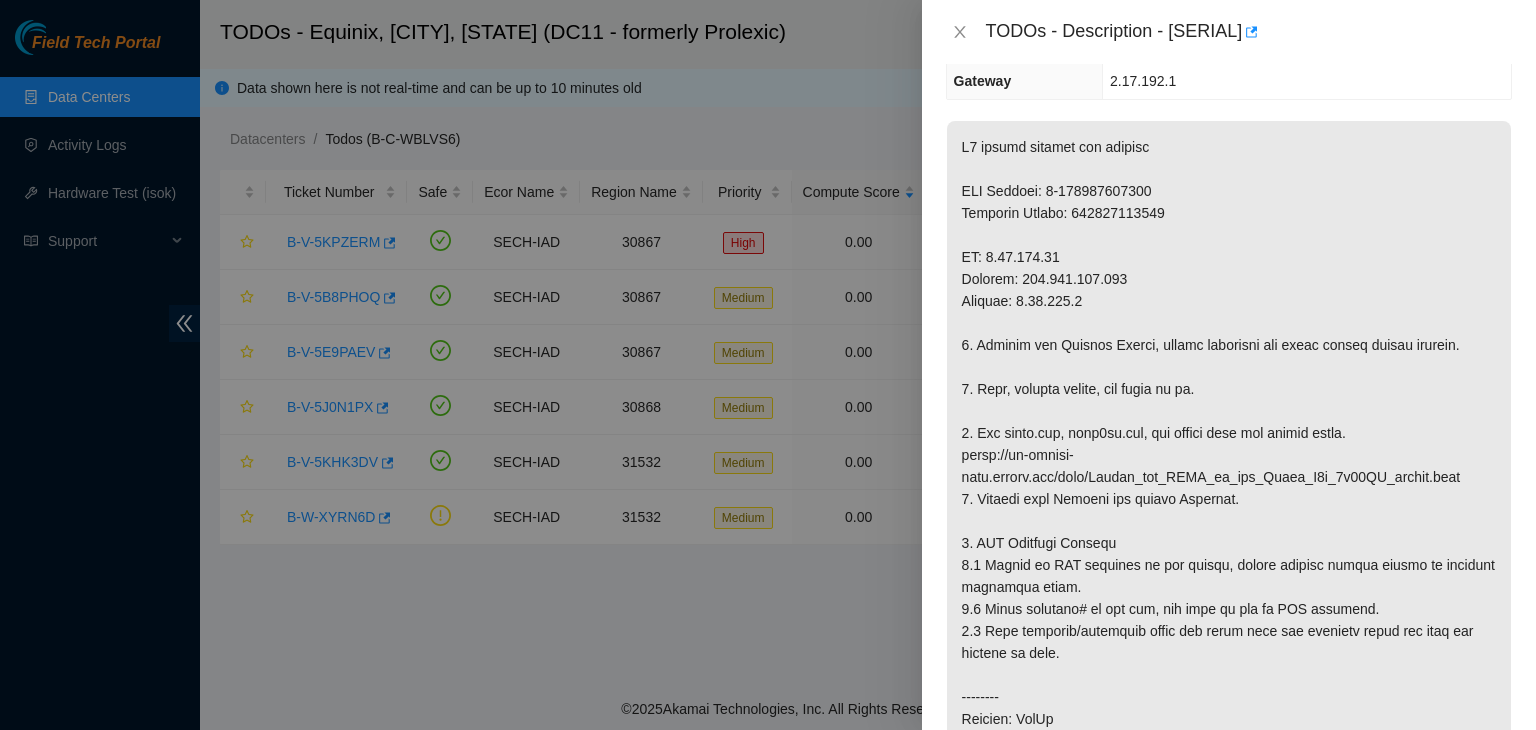 scroll, scrollTop: 248, scrollLeft: 0, axis: vertical 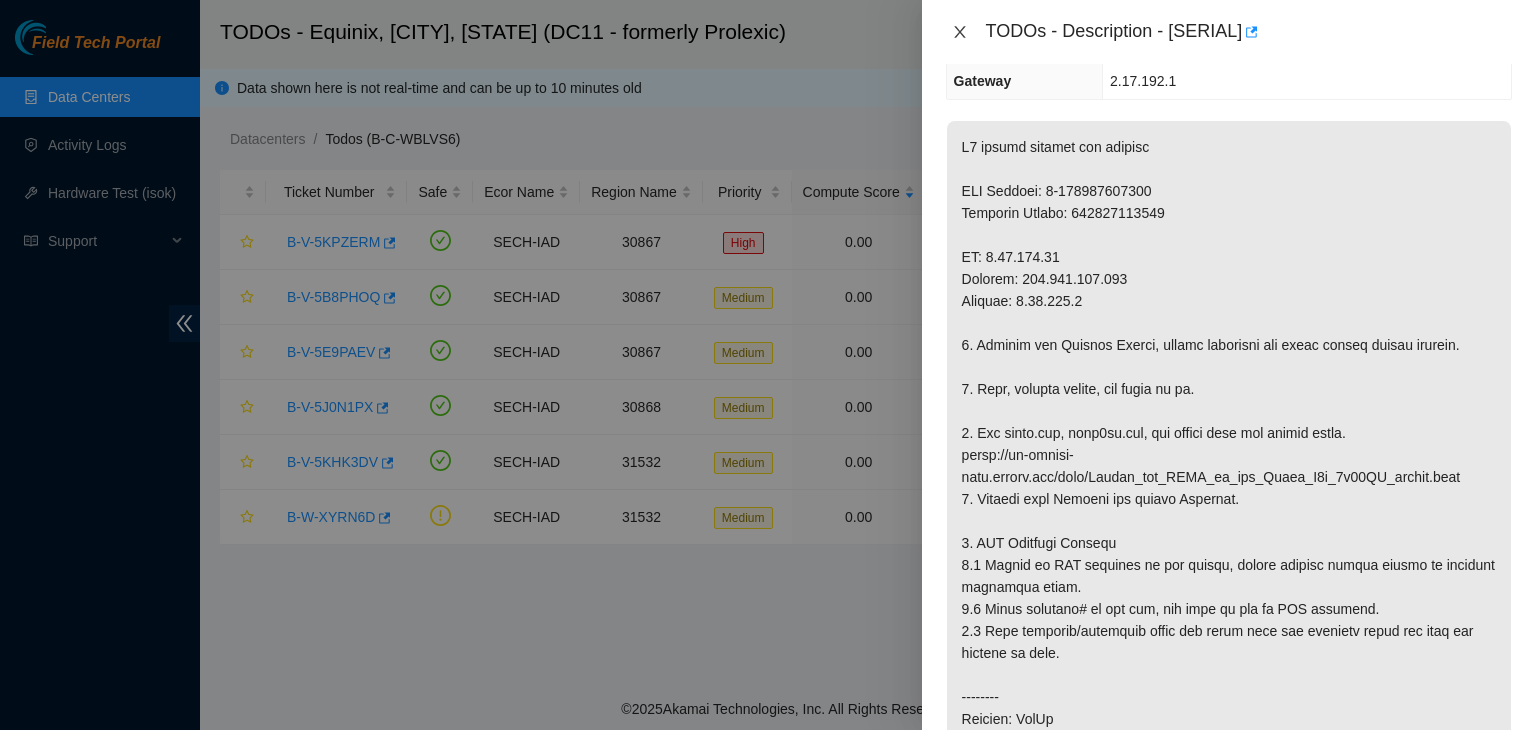 click 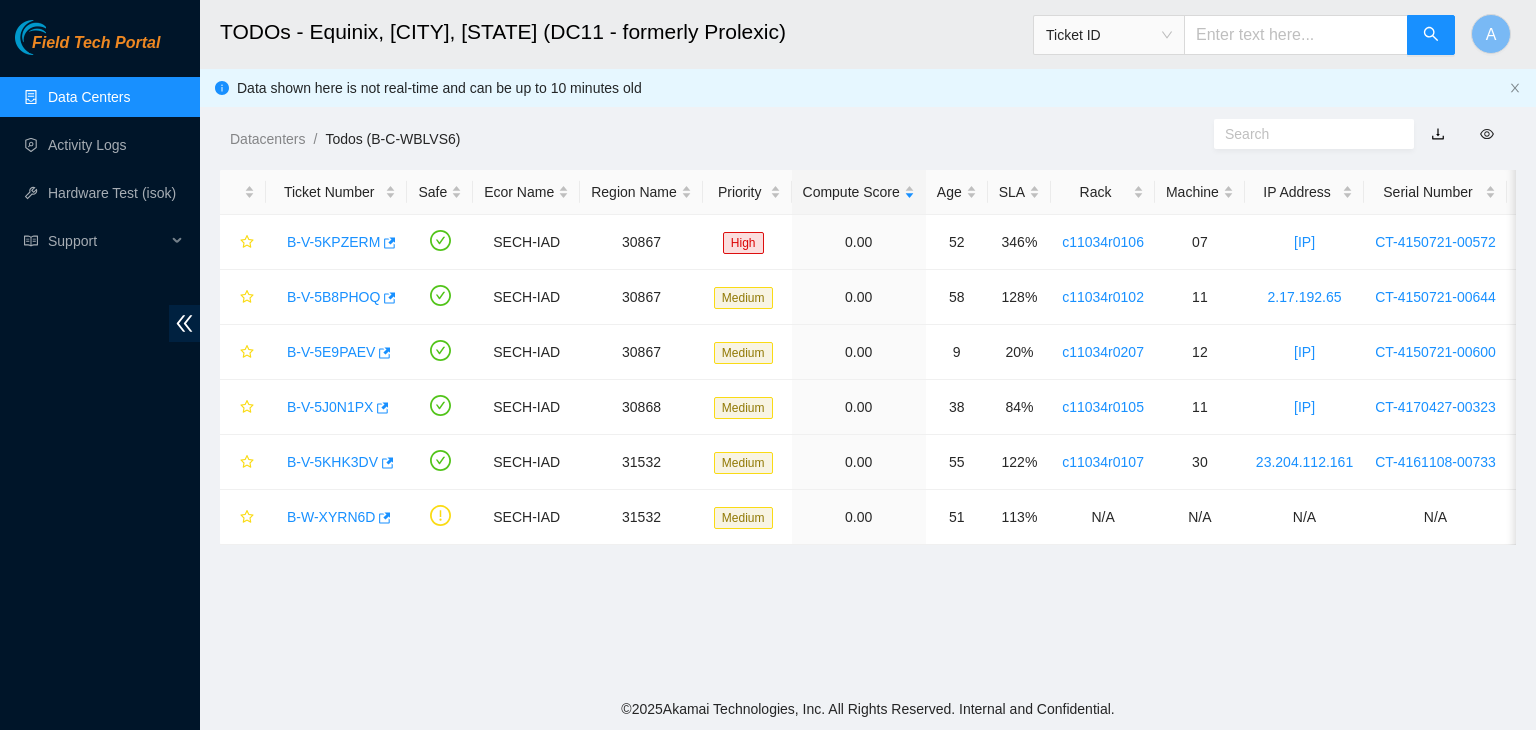 scroll, scrollTop: 314, scrollLeft: 0, axis: vertical 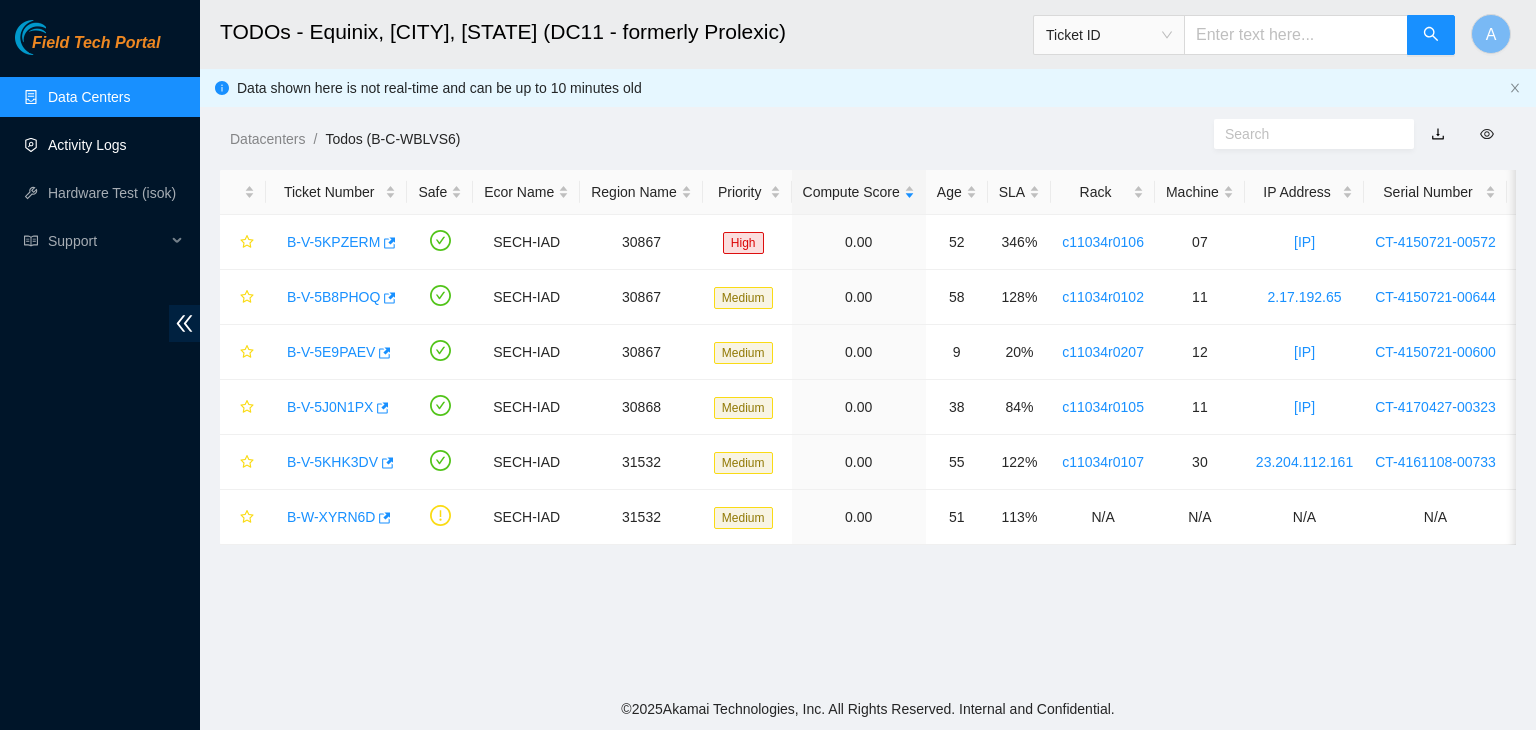 click on "Activity Logs" at bounding box center (87, 145) 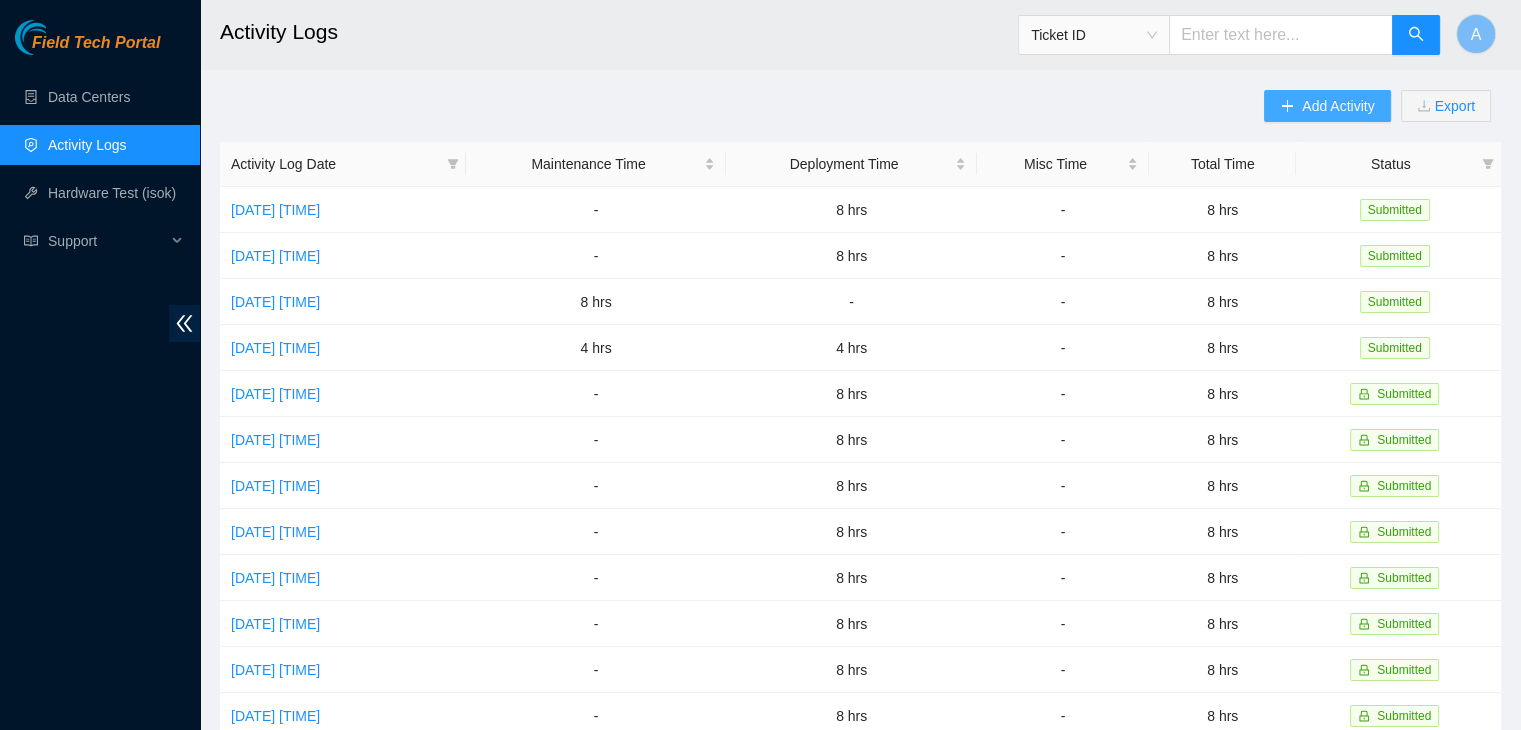 click on "Add Activity" at bounding box center (1338, 106) 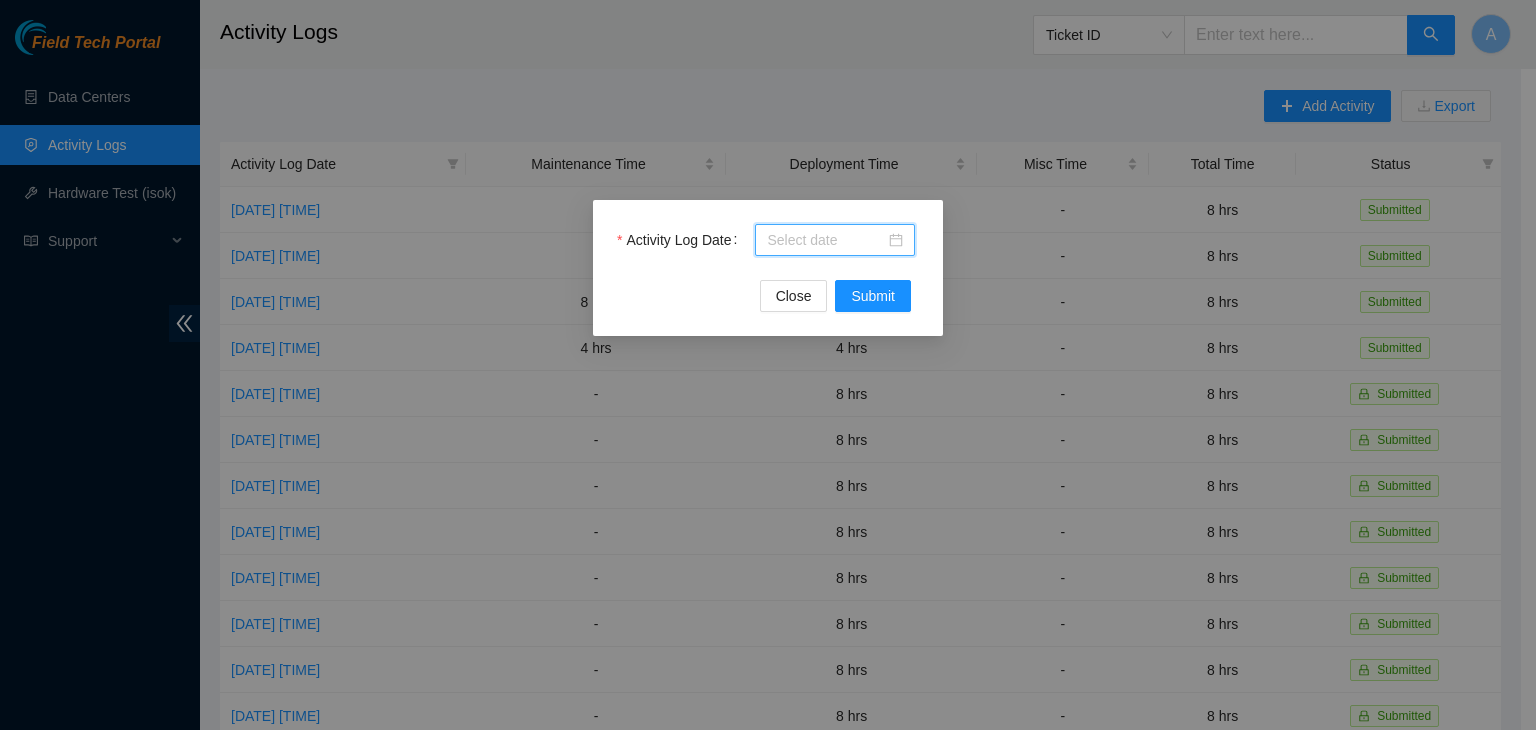 click on "Activity Log Date" at bounding box center [826, 240] 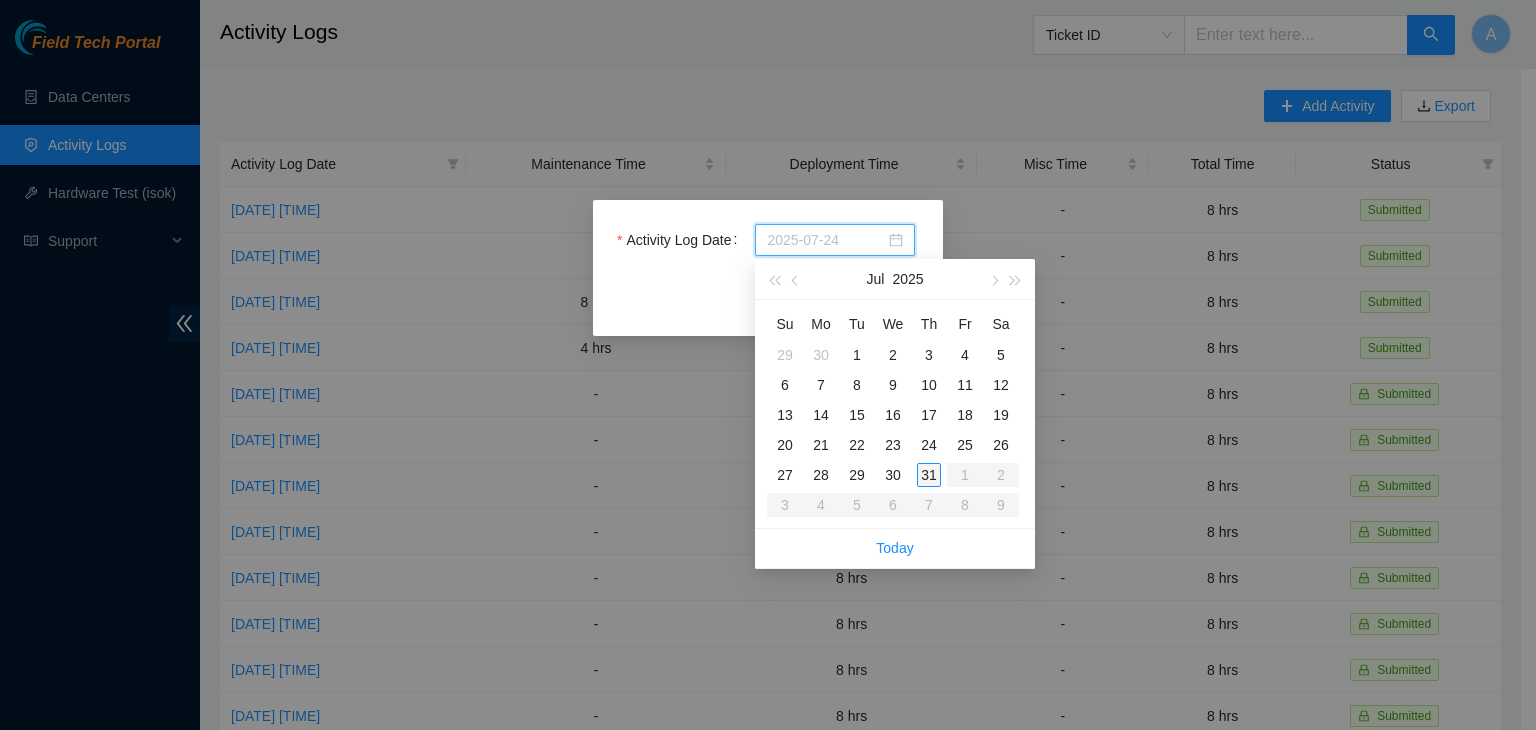 type on "2025-07-31" 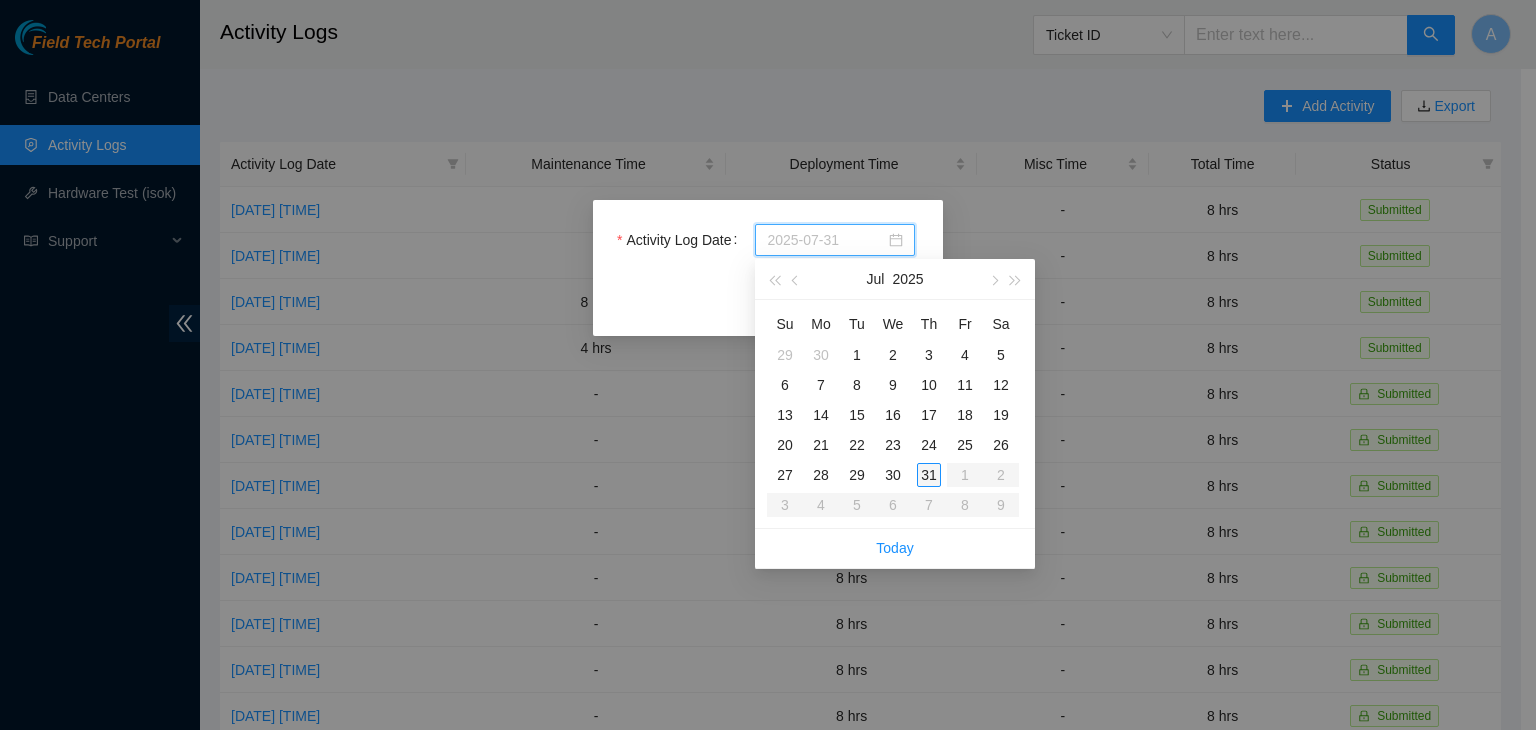 click on "31" at bounding box center [929, 475] 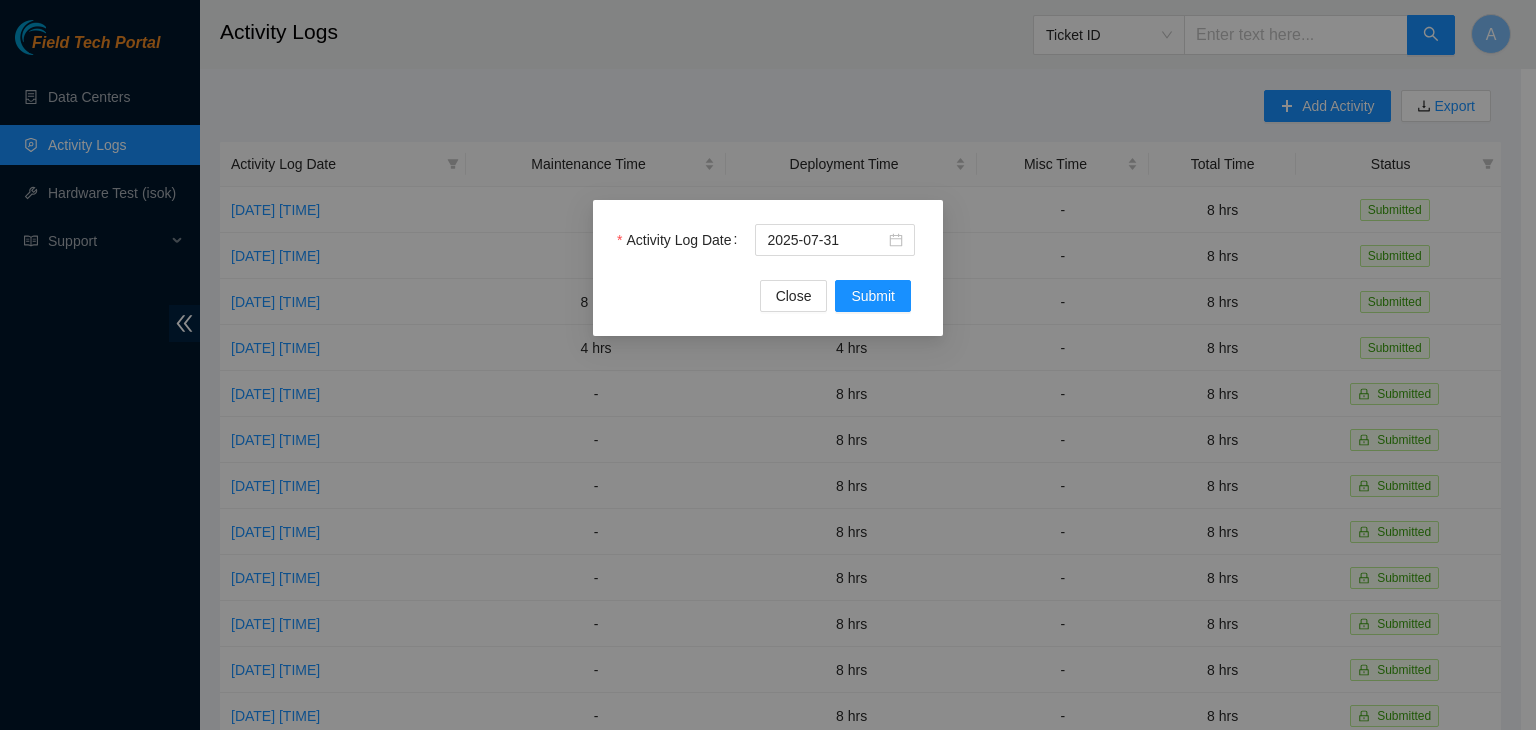 click on "Activity Log Date [DATE] Close Submit" at bounding box center (768, 268) 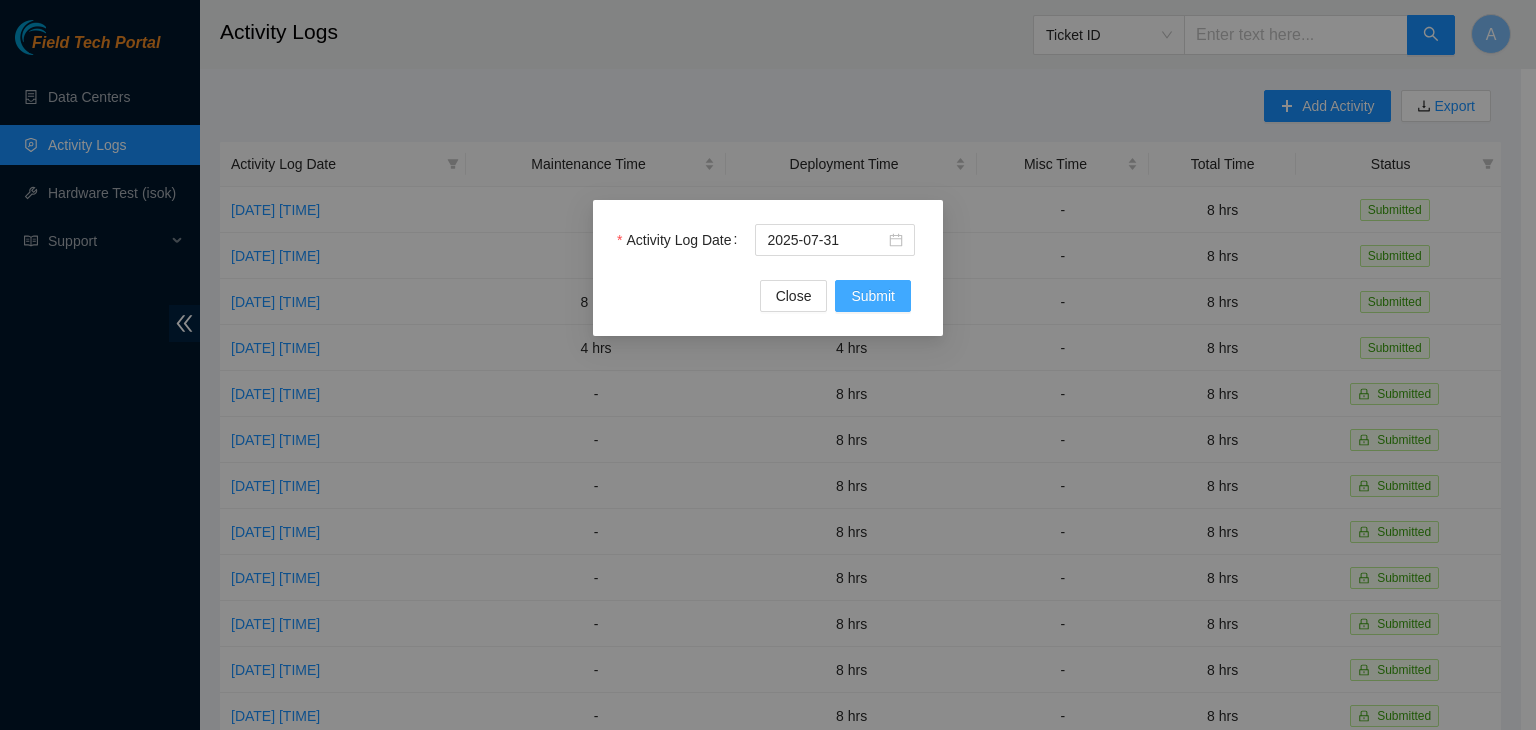click on "Submit" at bounding box center (873, 296) 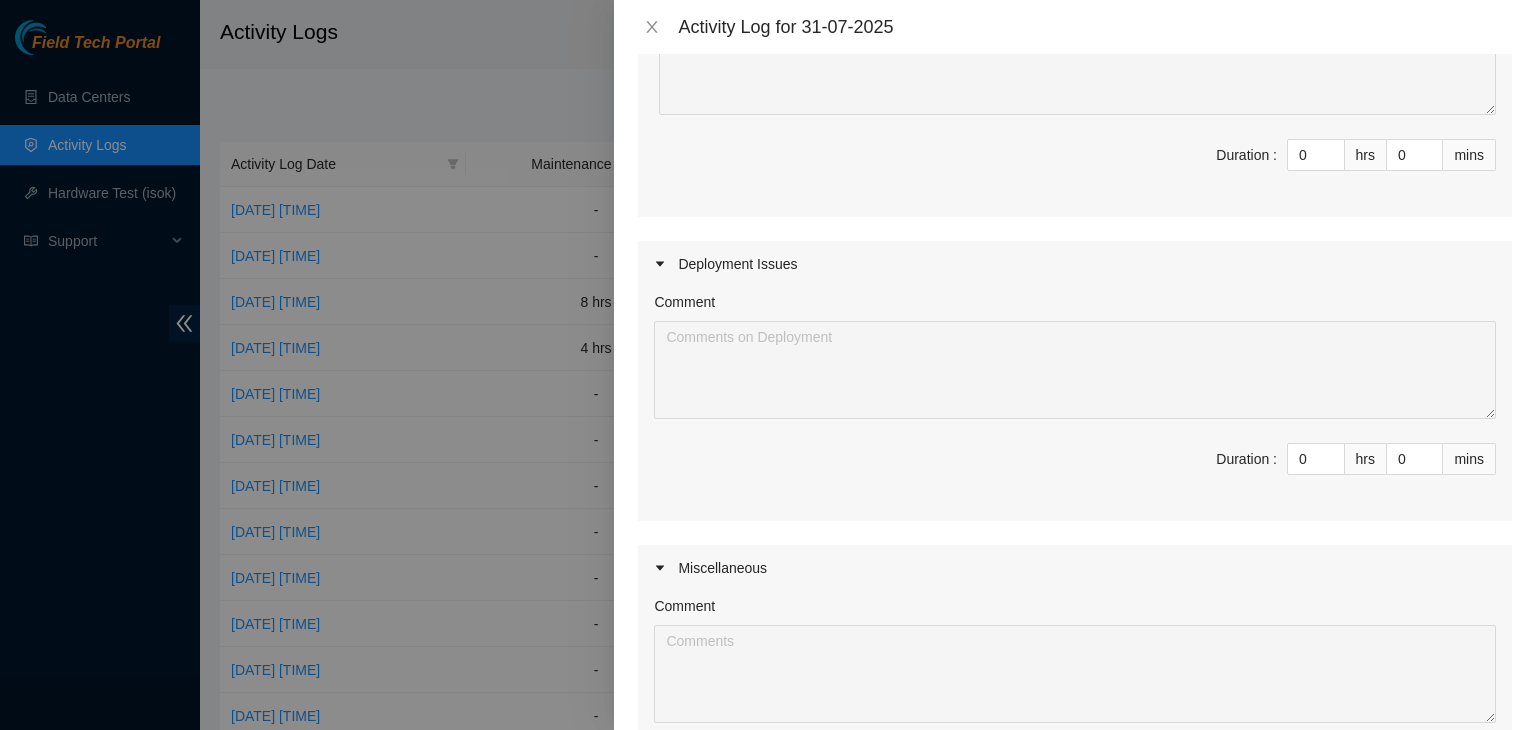 scroll, scrollTop: 326, scrollLeft: 0, axis: vertical 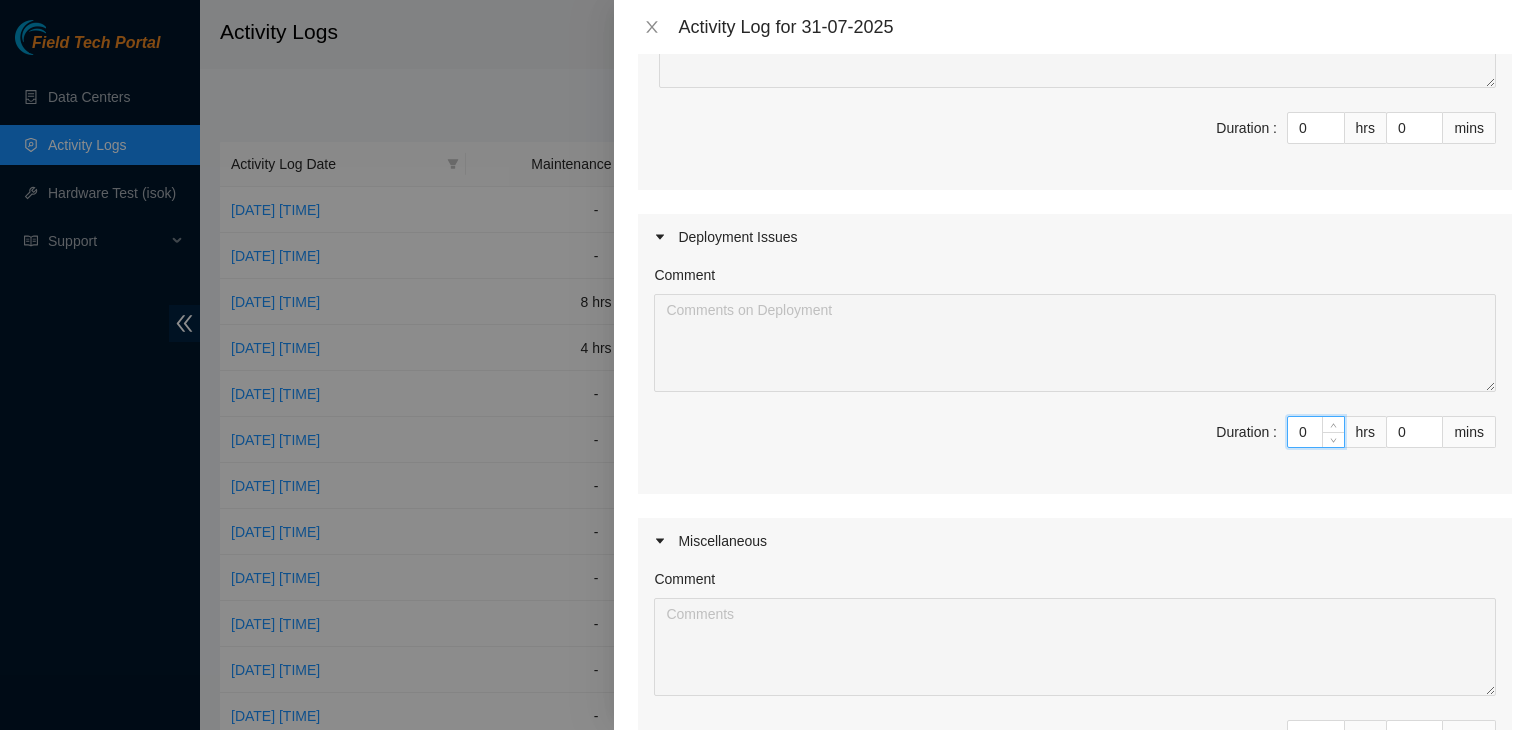 click on "0" at bounding box center (1316, 432) 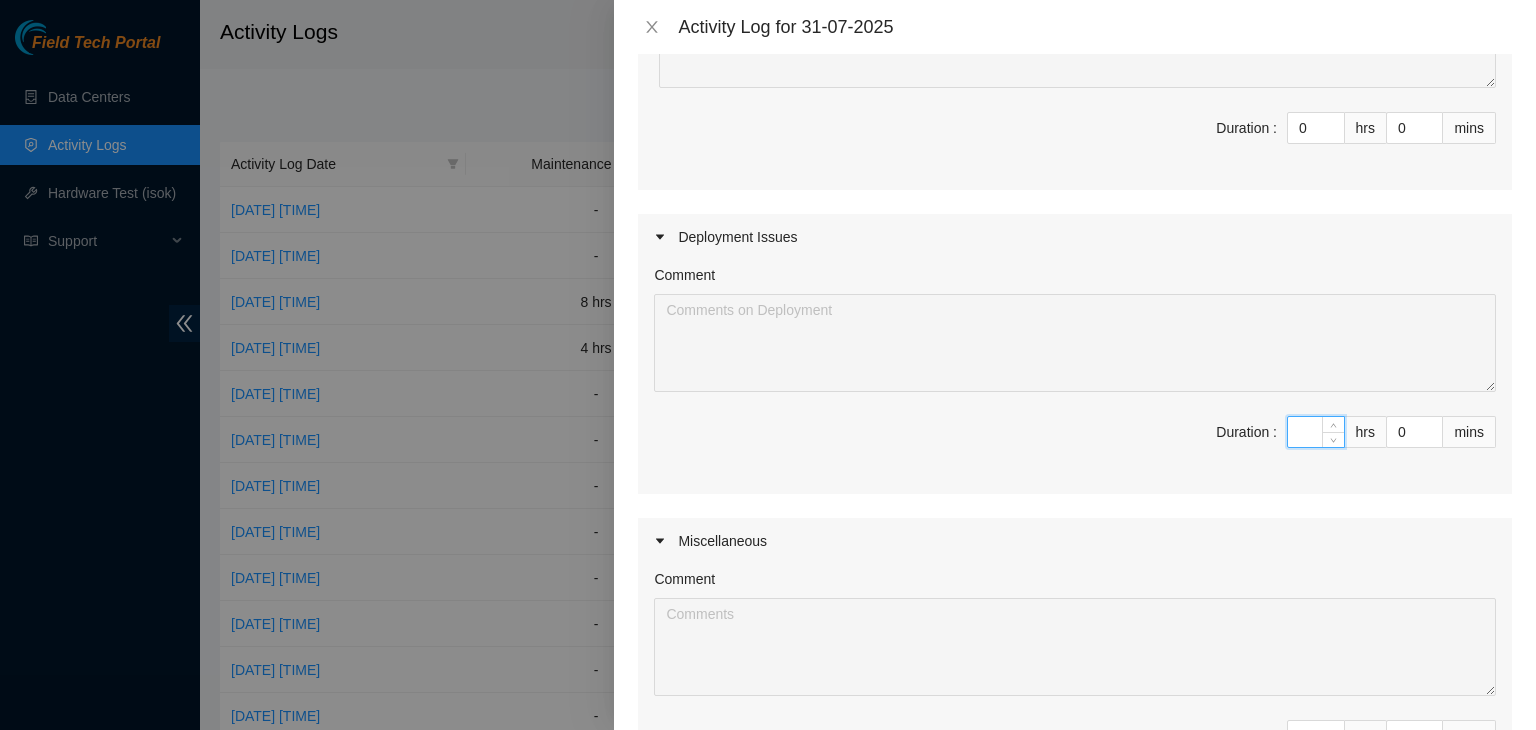 type on "8" 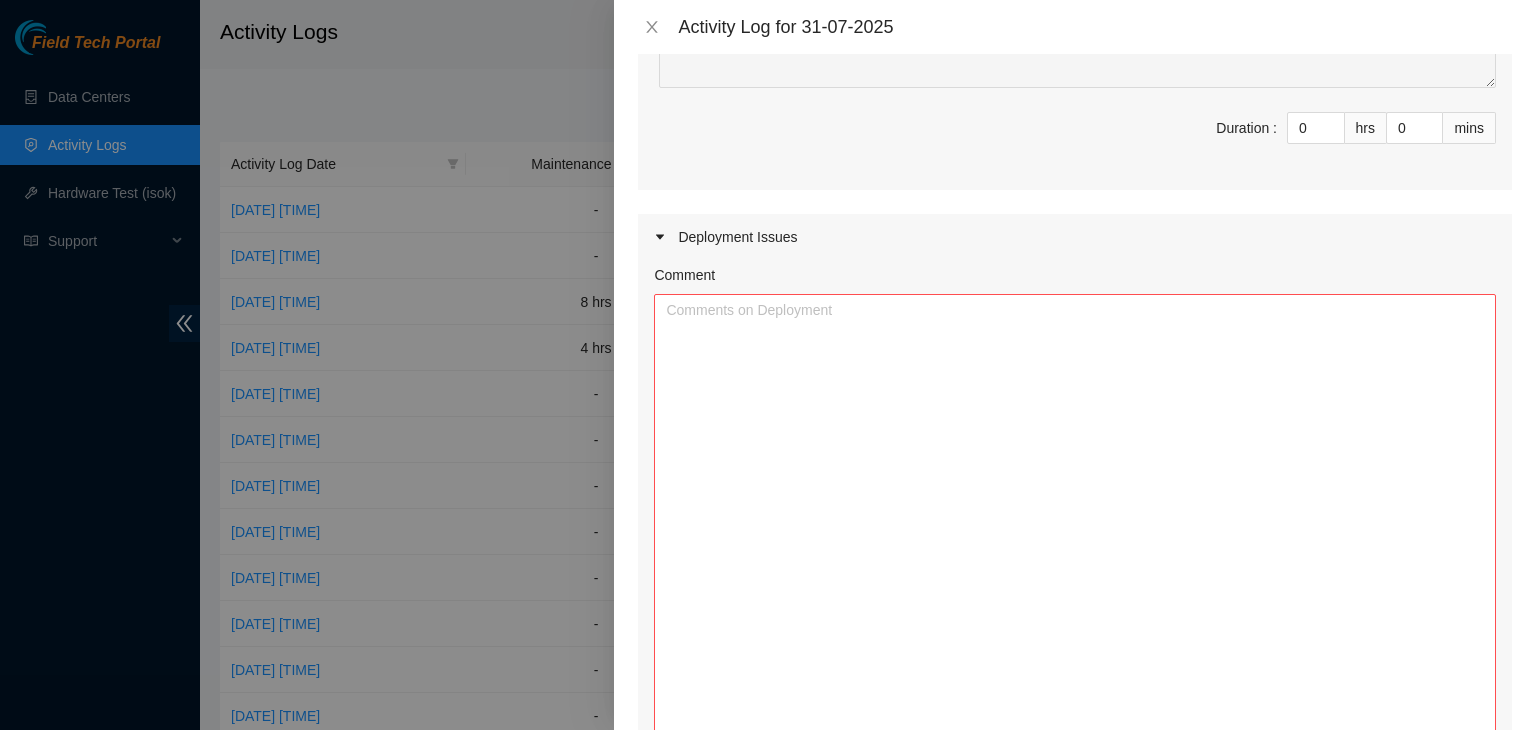 drag, startPoint x: 1475, startPoint y: 382, endPoint x: 1500, endPoint y: 759, distance: 377.828 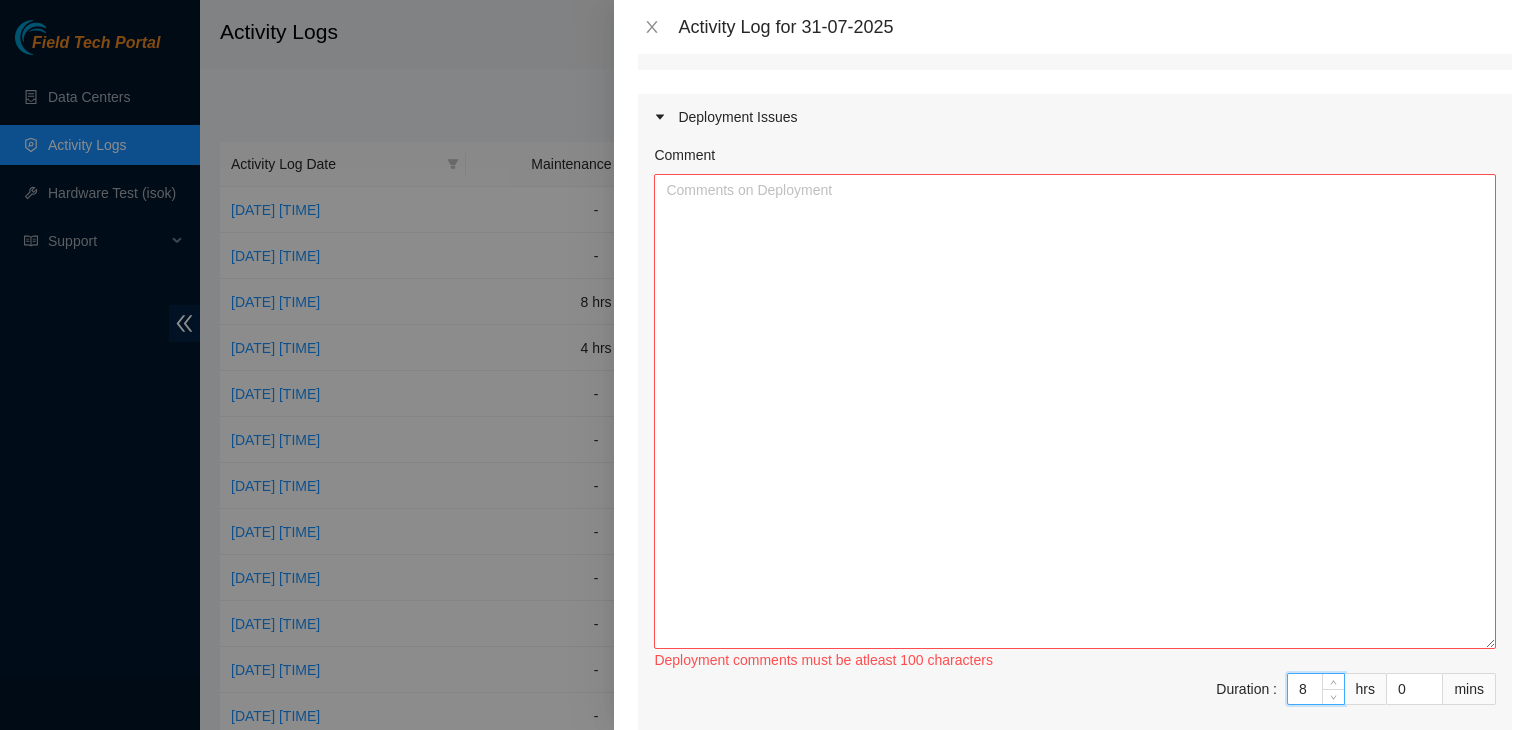 scroll, scrollTop: 454, scrollLeft: 0, axis: vertical 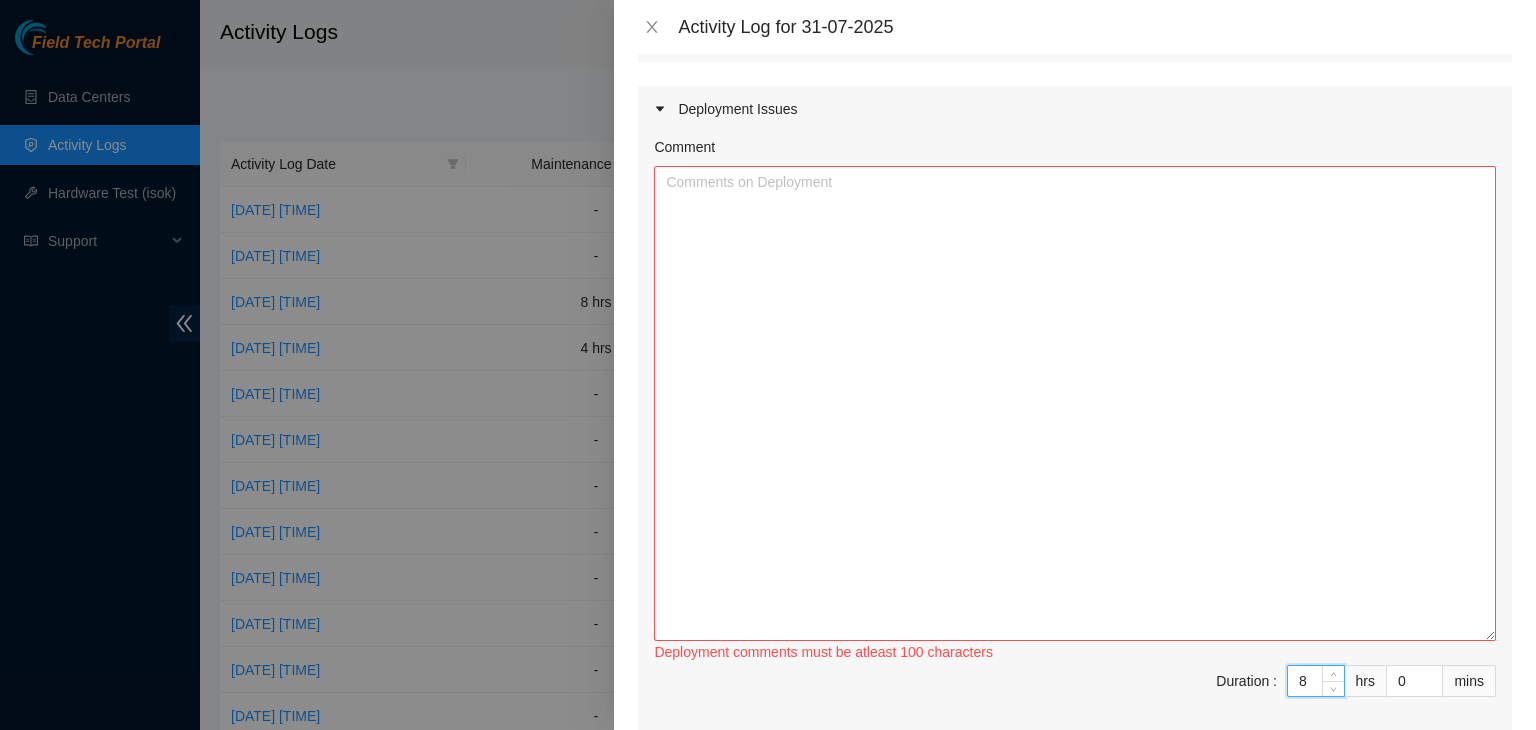 type on "8" 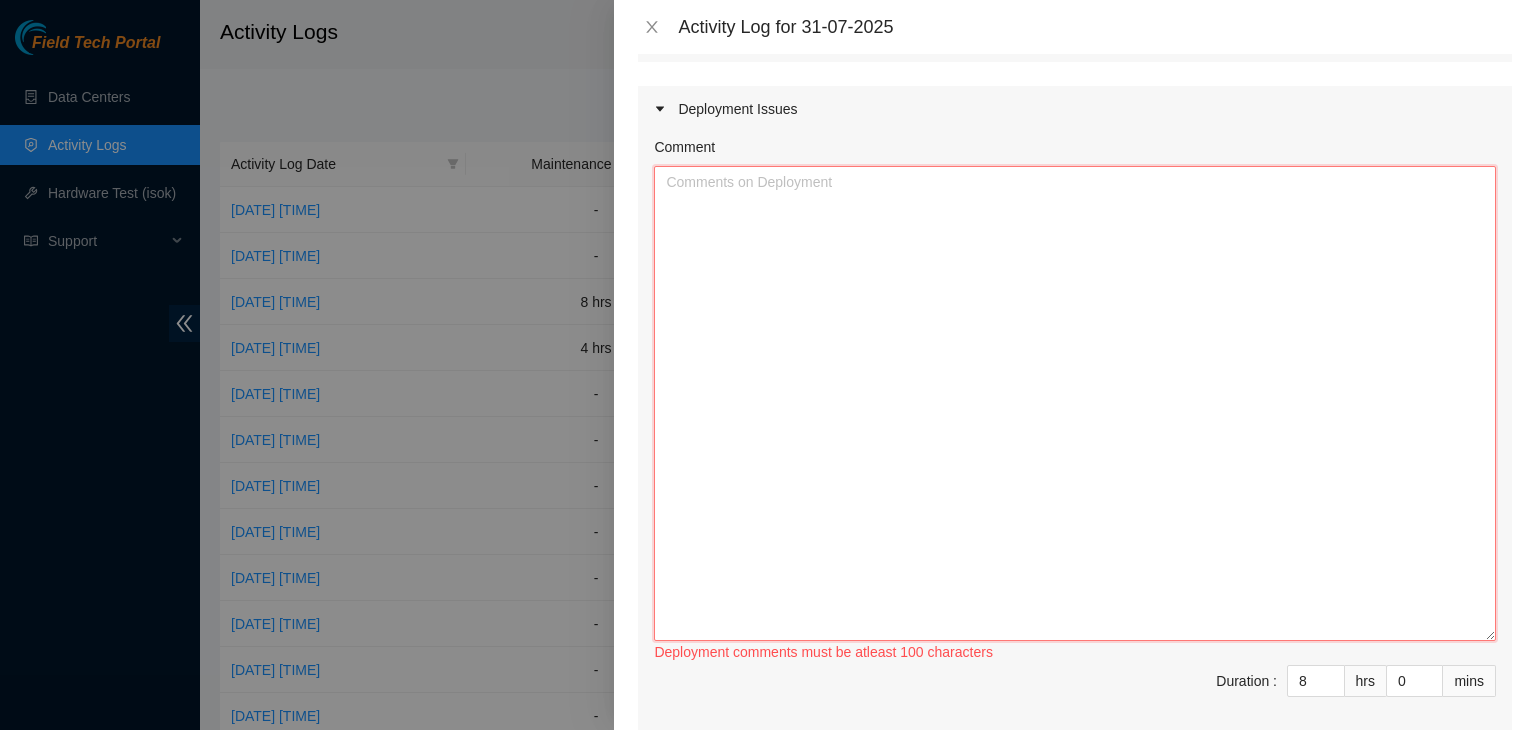 click on "Comment" at bounding box center (1075, 403) 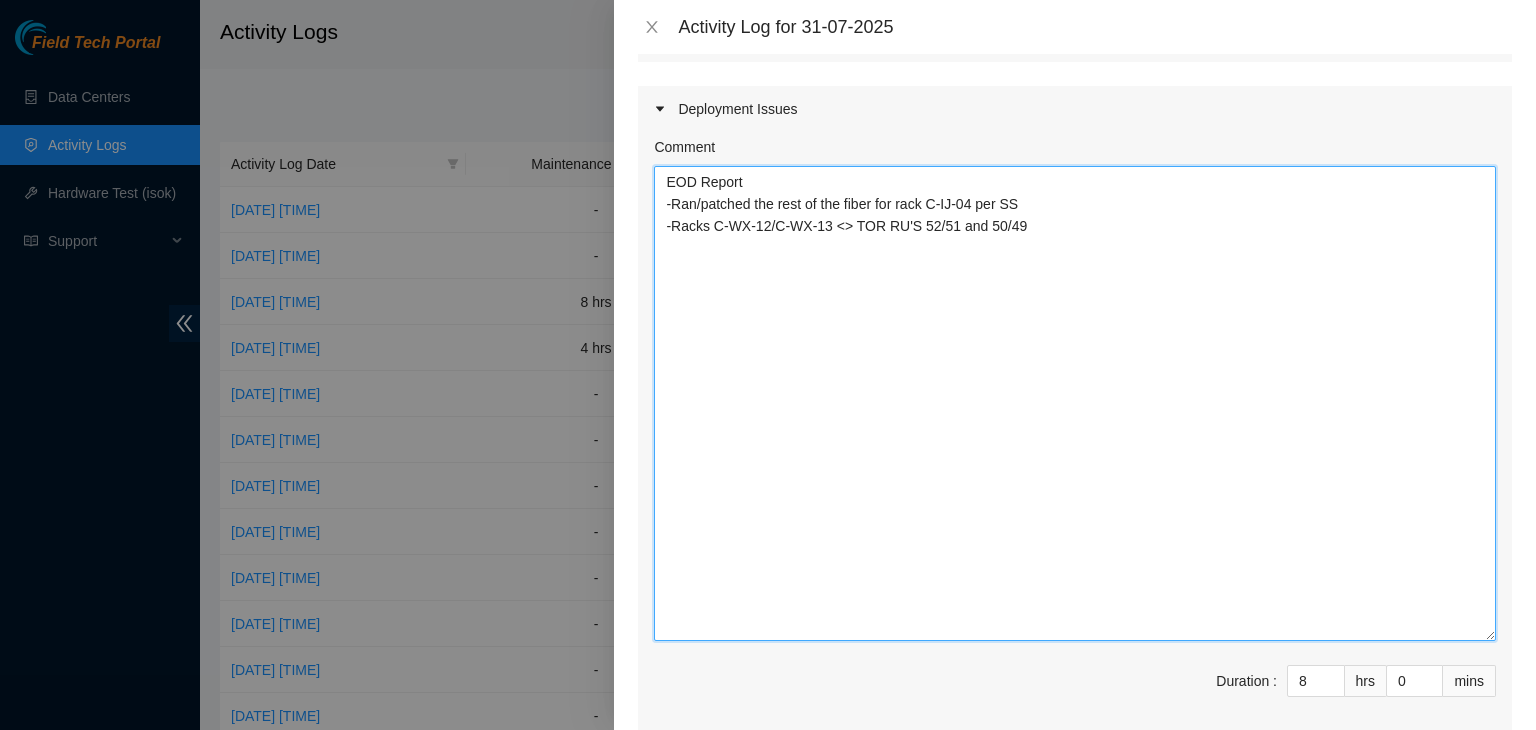 paste on "DP82714" 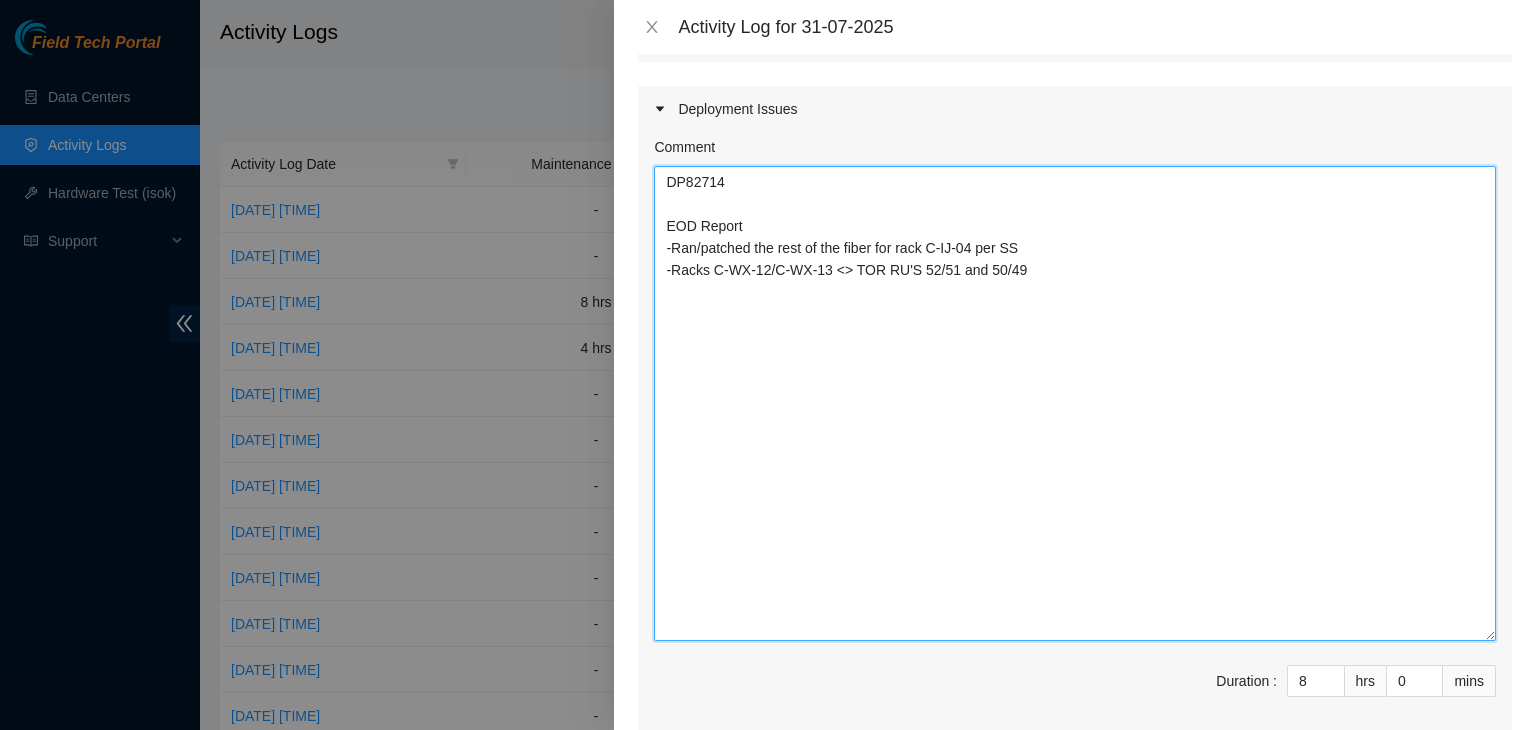 click on "DP82714
EOD Report
-Ran/patched the rest of the fiber for rack C-IJ-04 per SS
-Racks C-WX-12/C-WX-13 <> TOR RU'S 52/51 and 50/49" at bounding box center (1075, 403) 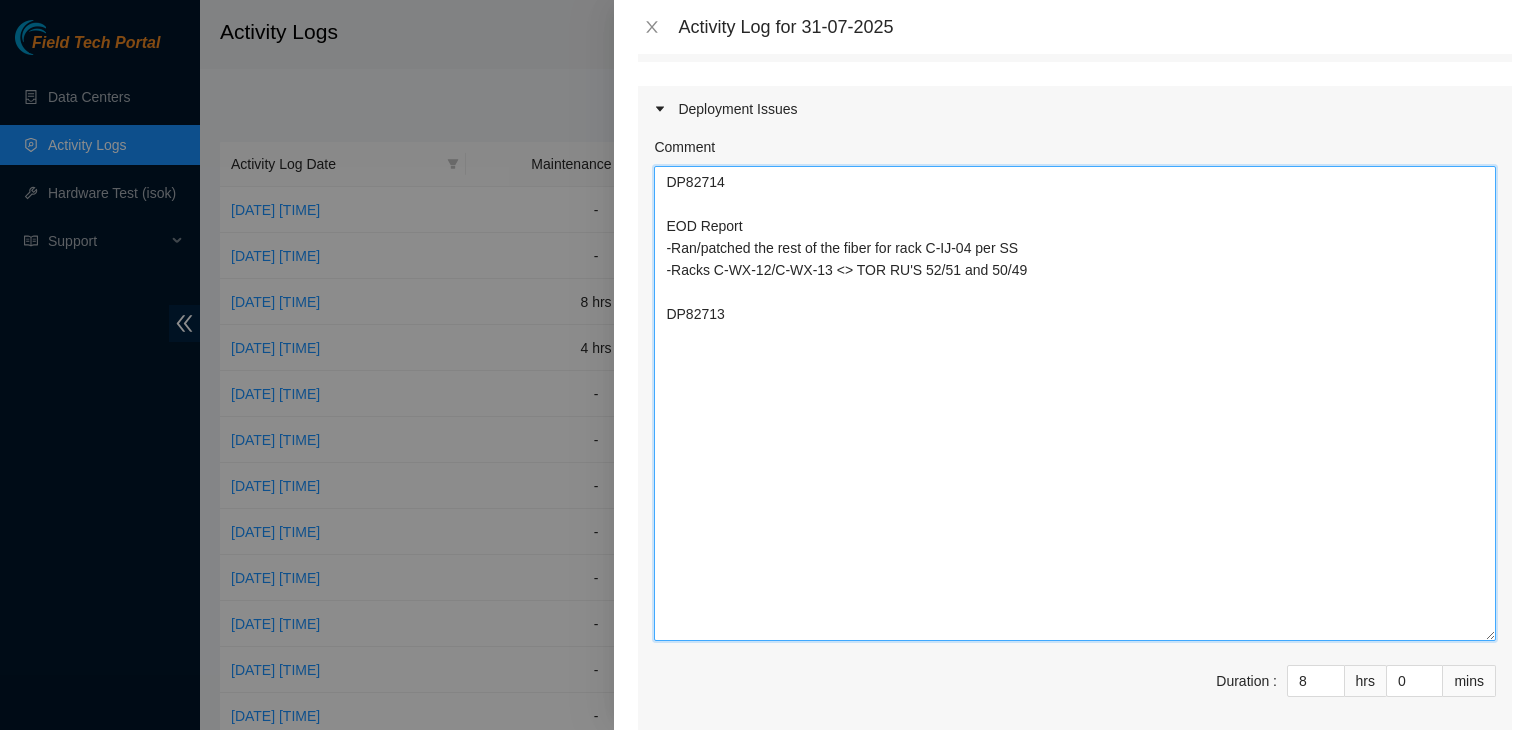 paste on "EOD
-Worked with FT David V
-PDUs are energized
-Cabled, energized servers, and dressed power cables for racks
C-N0-16
C-N0-15
C-N0-14
C-N0-07
-Will continue tomorrow" 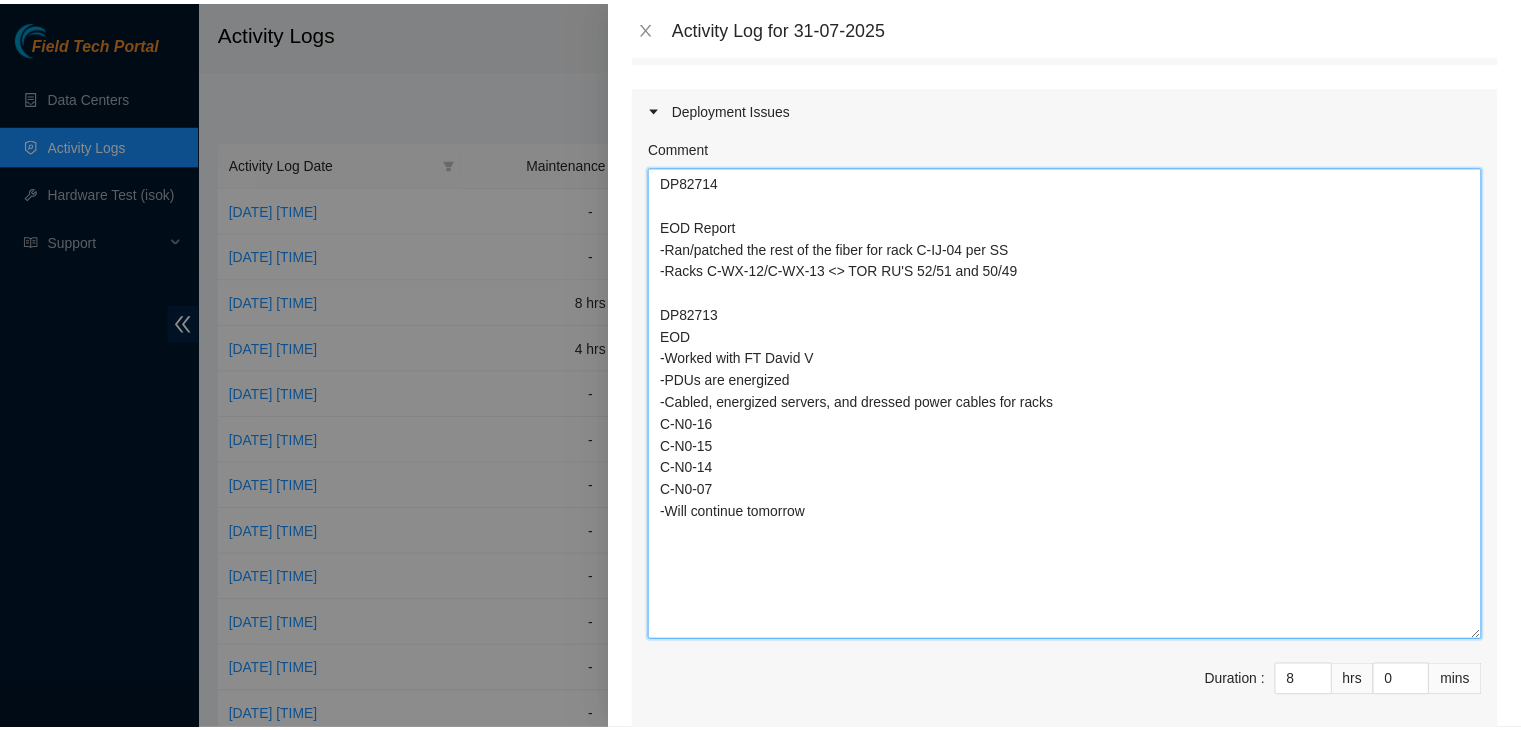 scroll, scrollTop: 986, scrollLeft: 0, axis: vertical 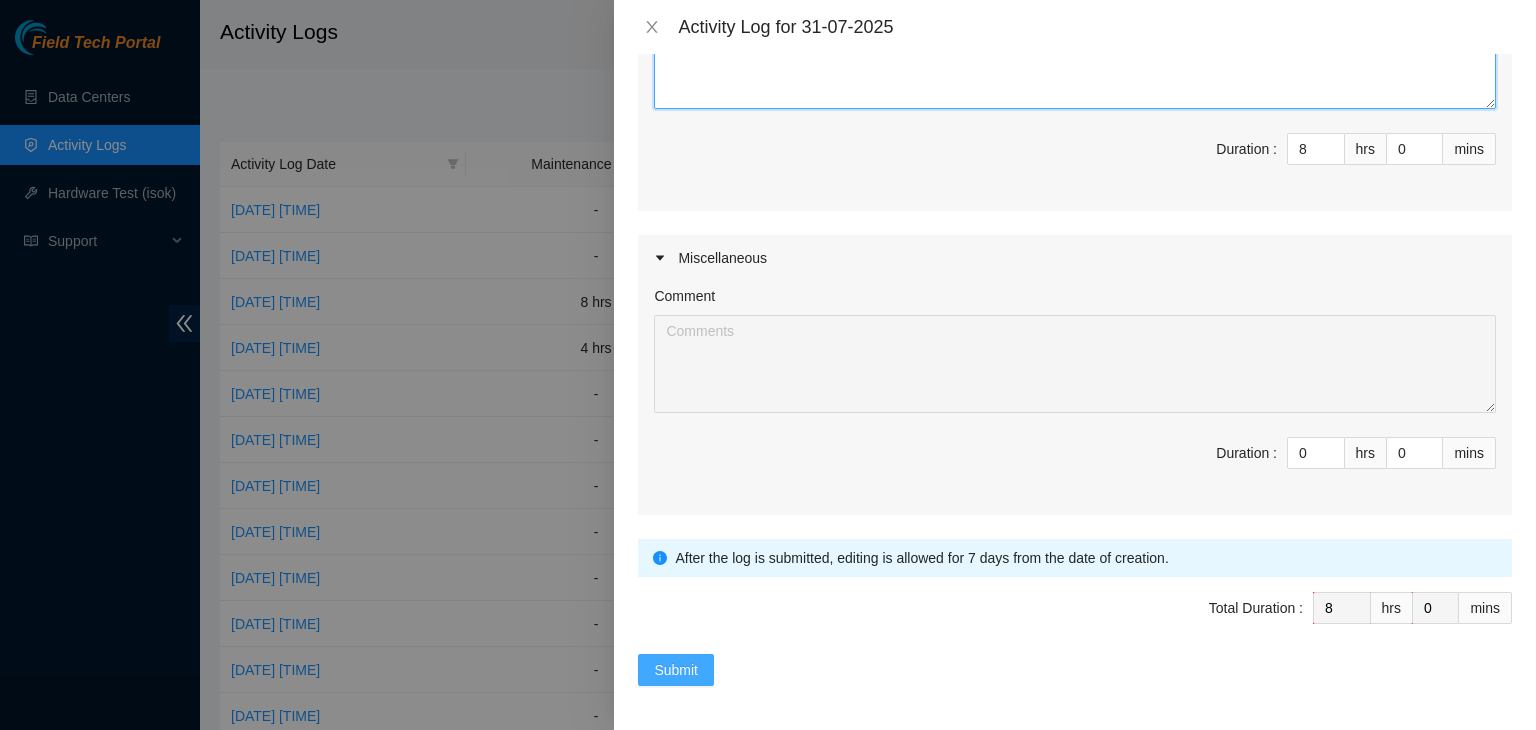 type on "DP82714
EOD Report
-Ran/patched the rest of the fiber for rack C-IJ-04 per SS
-Racks C-WX-12/C-WX-13 <> TOR RU'S 52/51 and 50/49
DP82713
EOD
-Worked with FT David V
-PDUs are energized
-Cabled, energized servers, and dressed power cables for racks
C-N0-16
C-N0-15
C-N0-14
C-N0-07
-Will continue tomorrow" 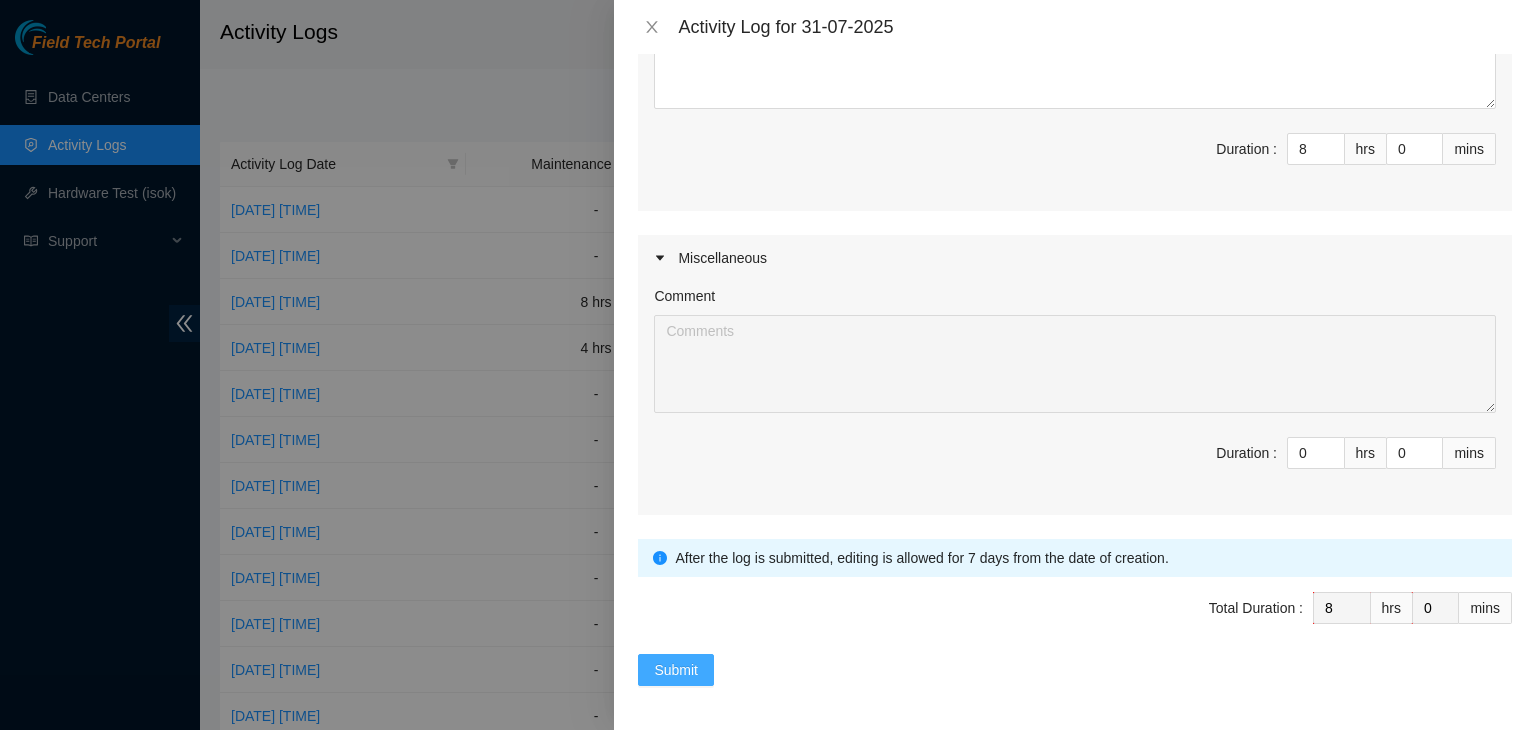 click on "Submit" at bounding box center (676, 670) 